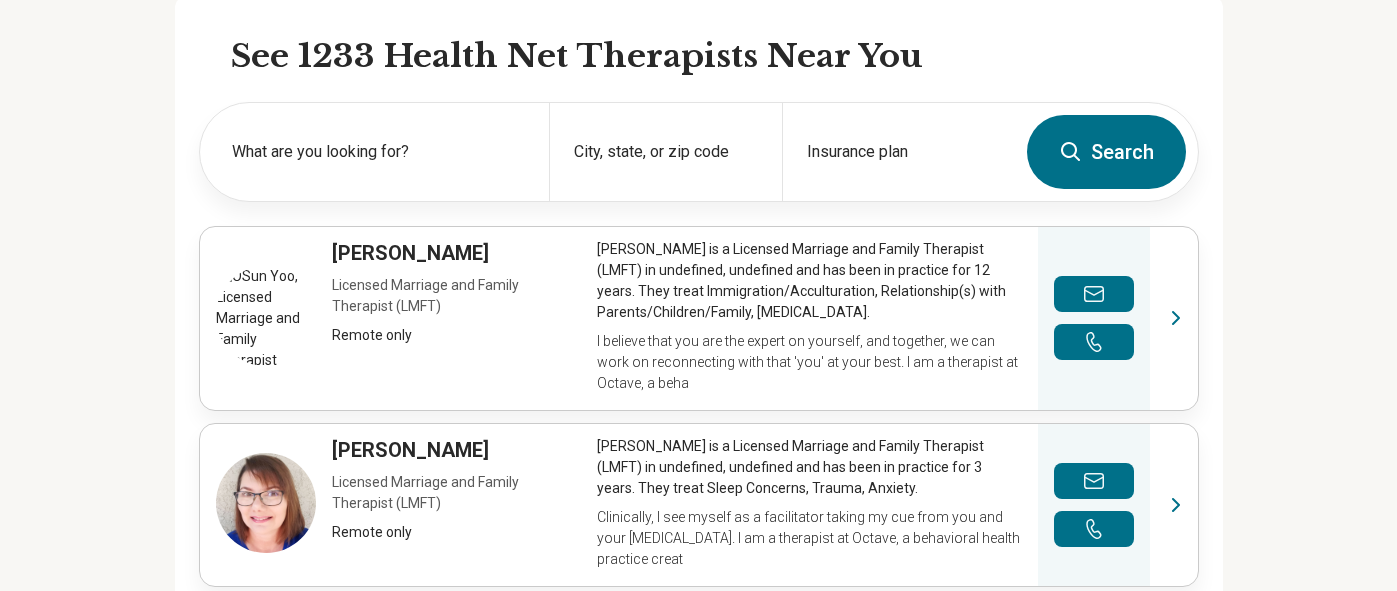 scroll, scrollTop: 512, scrollLeft: 0, axis: vertical 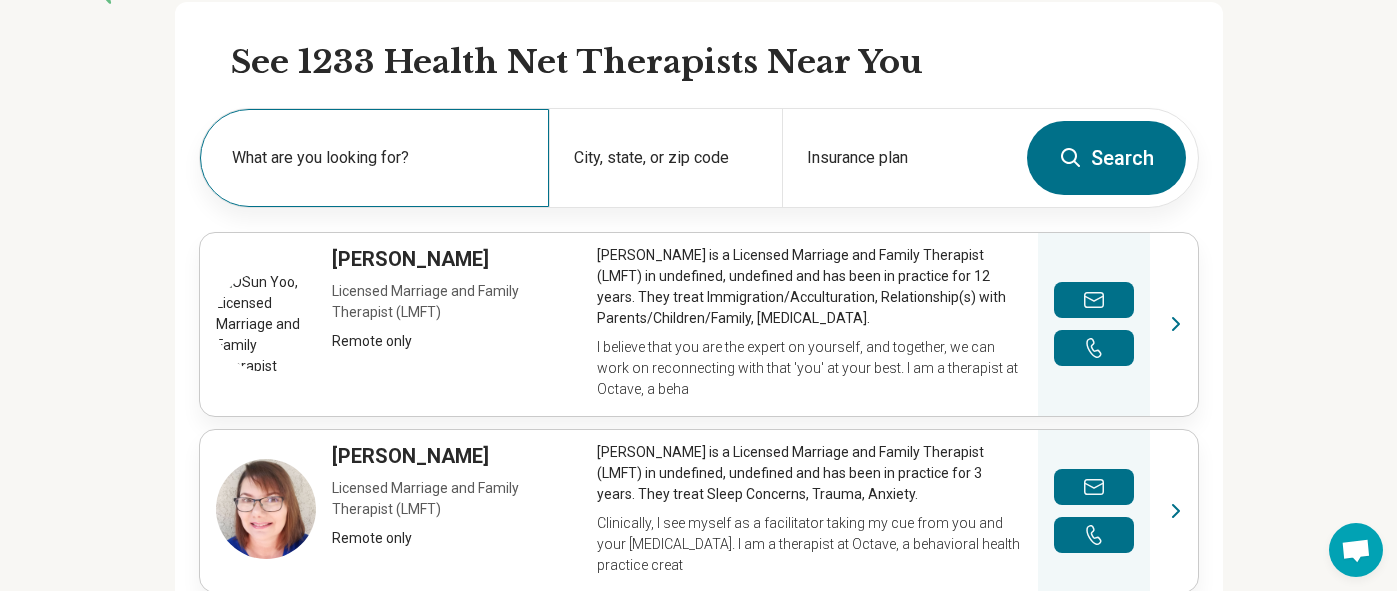 click on "What are you looking for?" at bounding box center (378, 158) 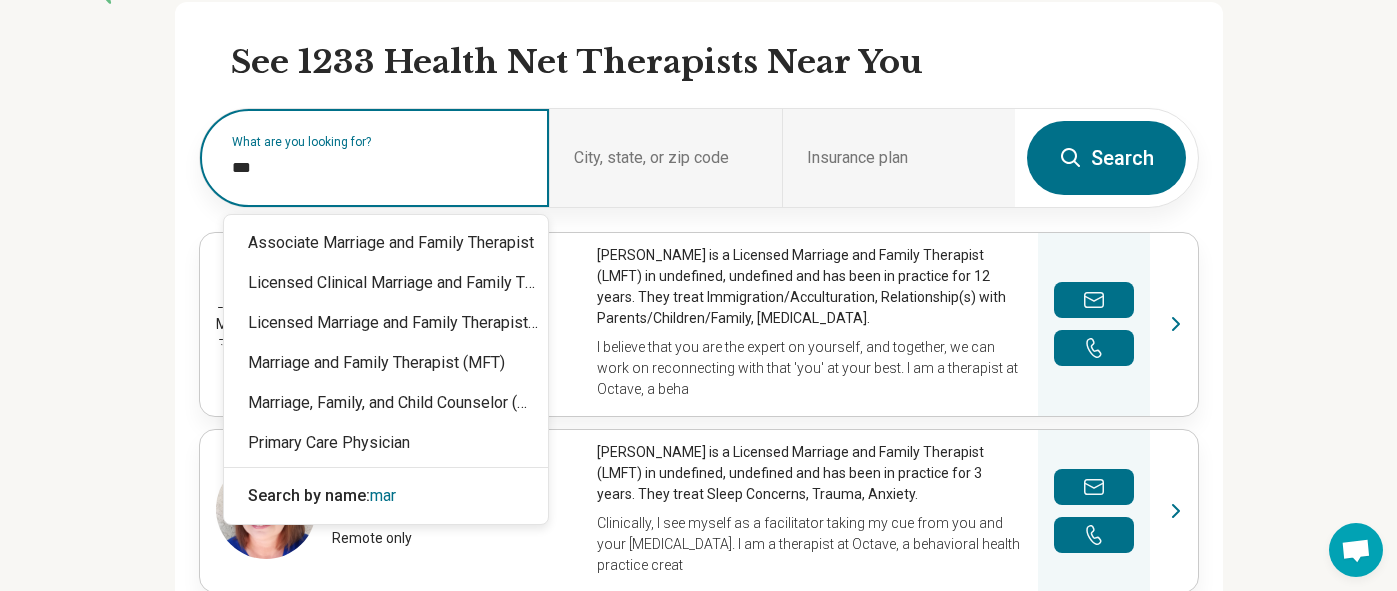 type on "****" 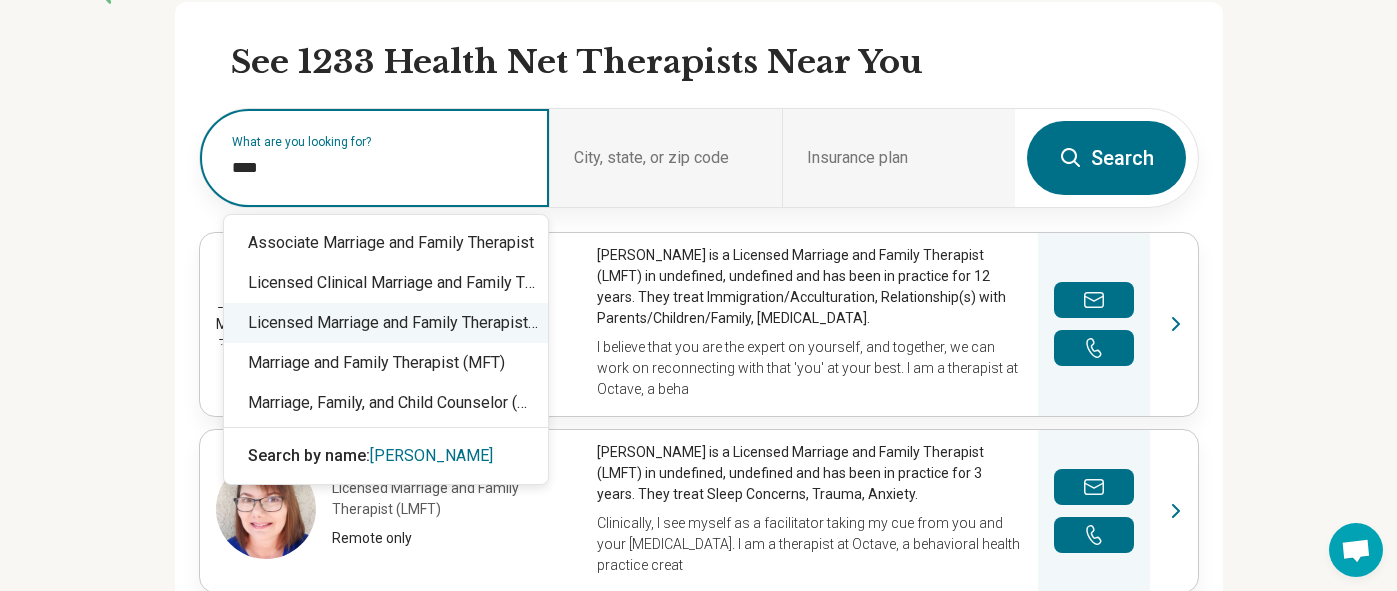 click on "Licensed Marriage and Family Therapist (LMFT)" at bounding box center (386, 323) 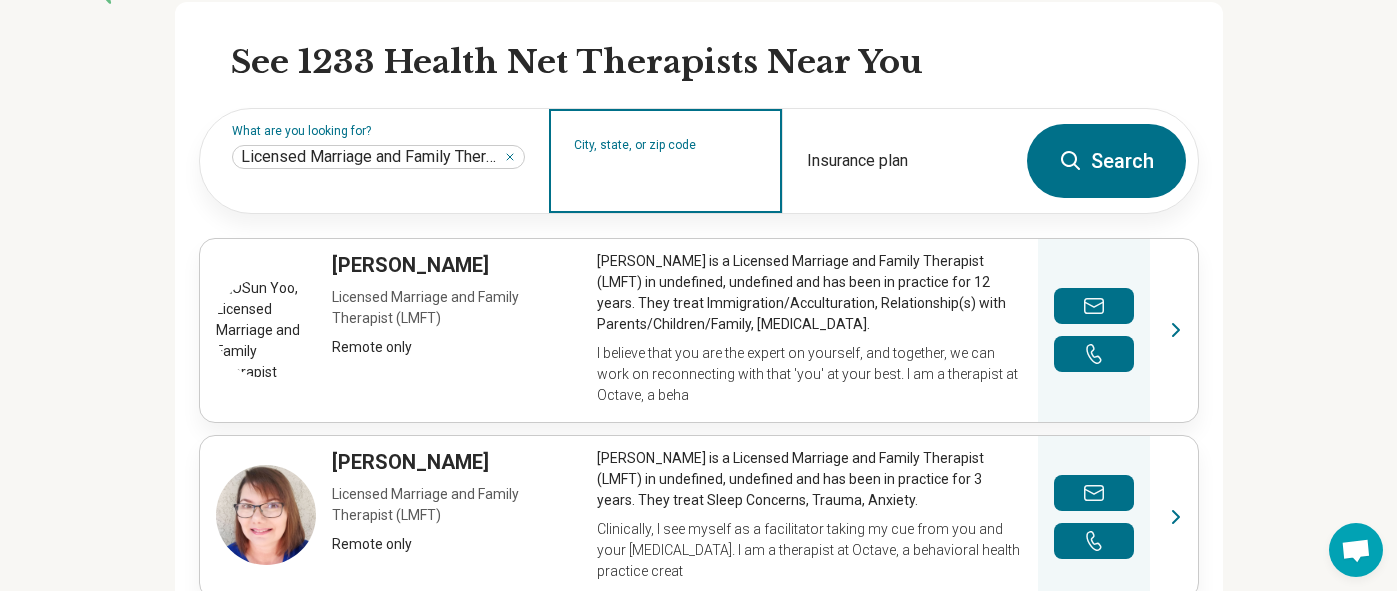 click on "City, state, or zip code" at bounding box center [666, 174] 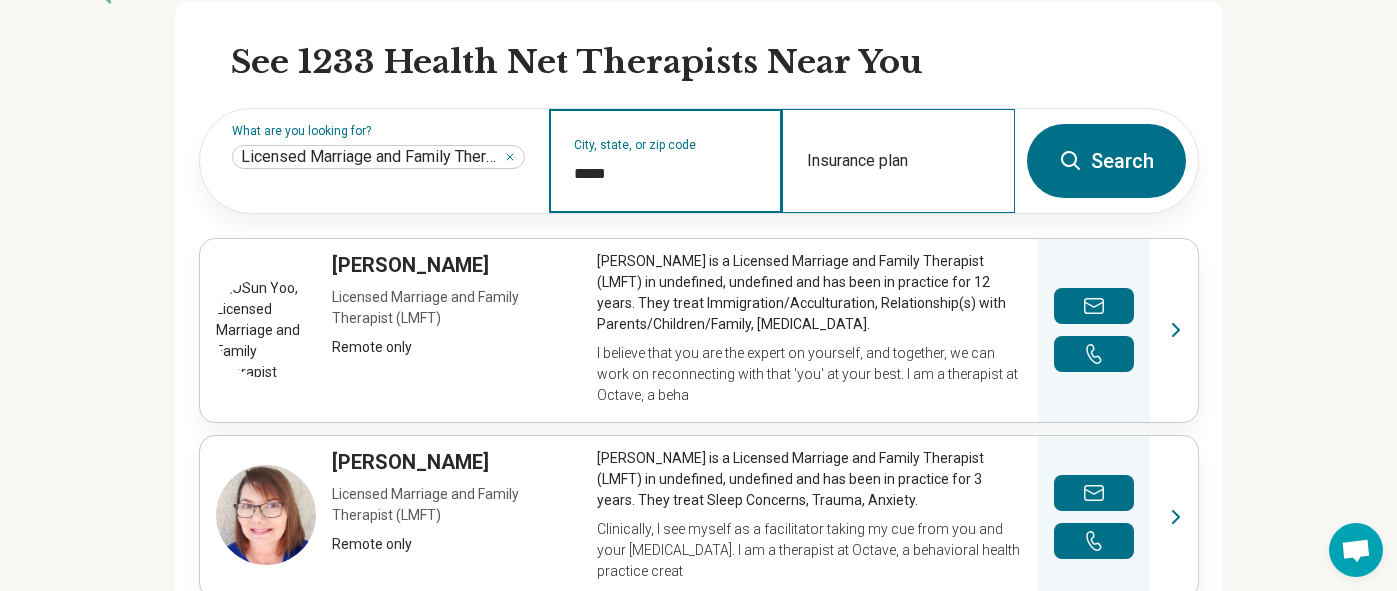 type on "*****" 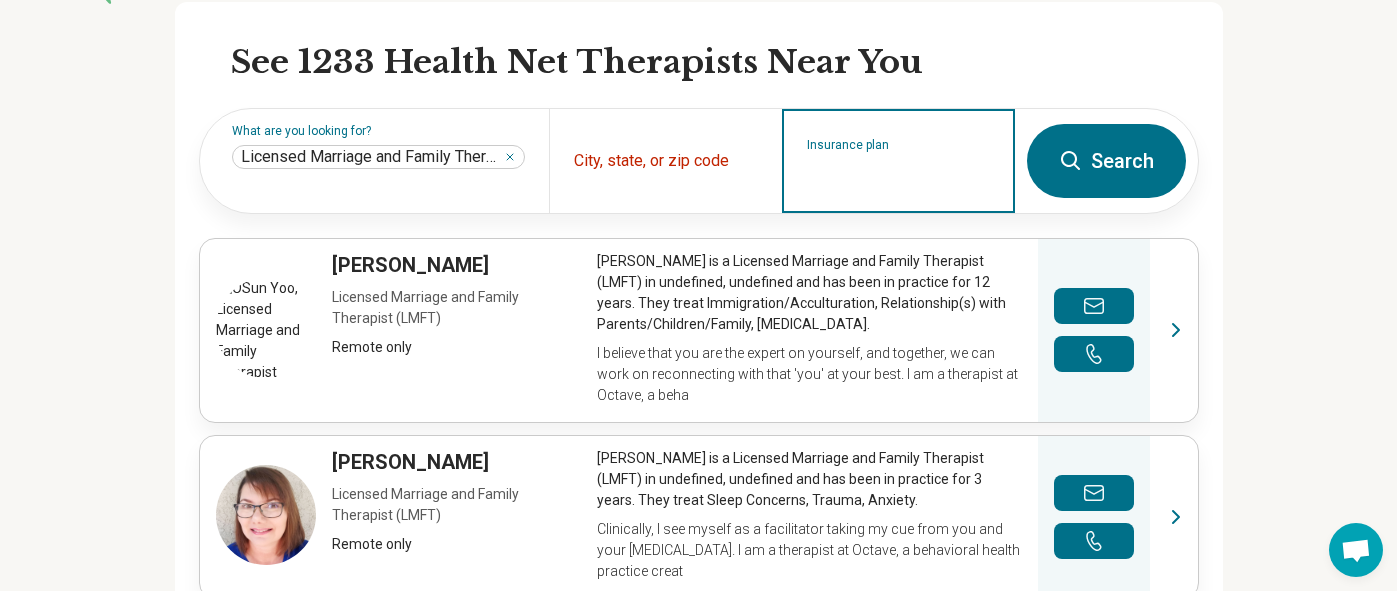 click on "Insurance plan" at bounding box center (899, 174) 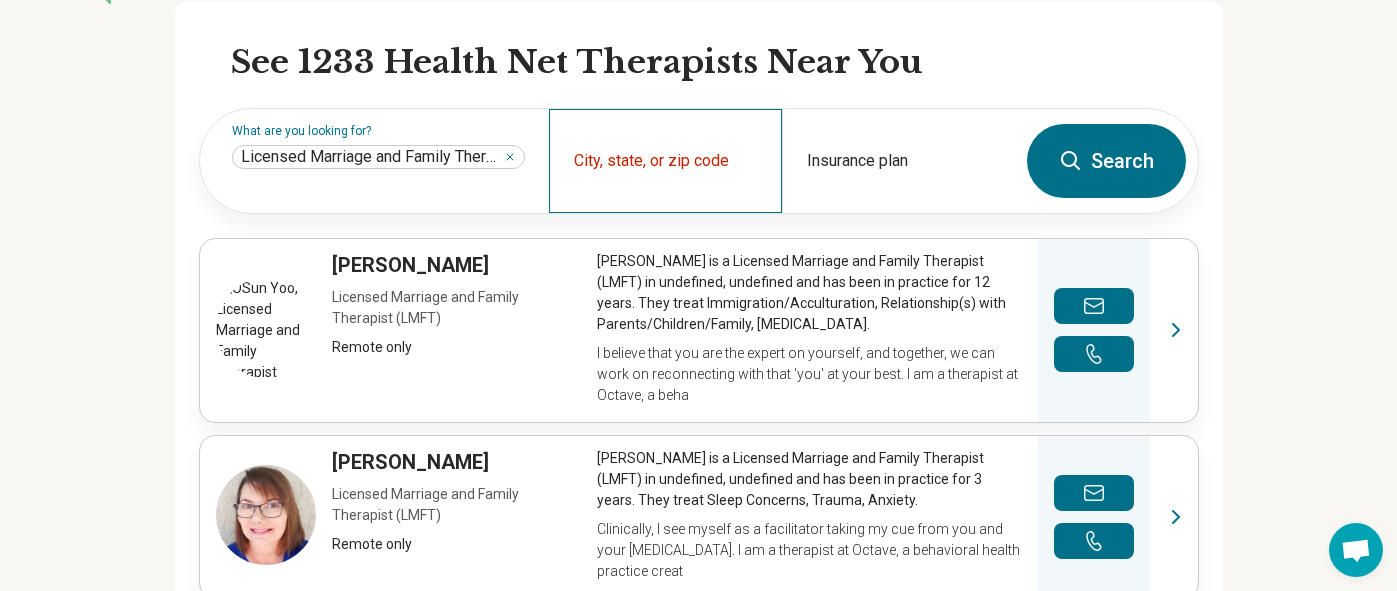 click on "City, state, or zip code" at bounding box center [665, 161] 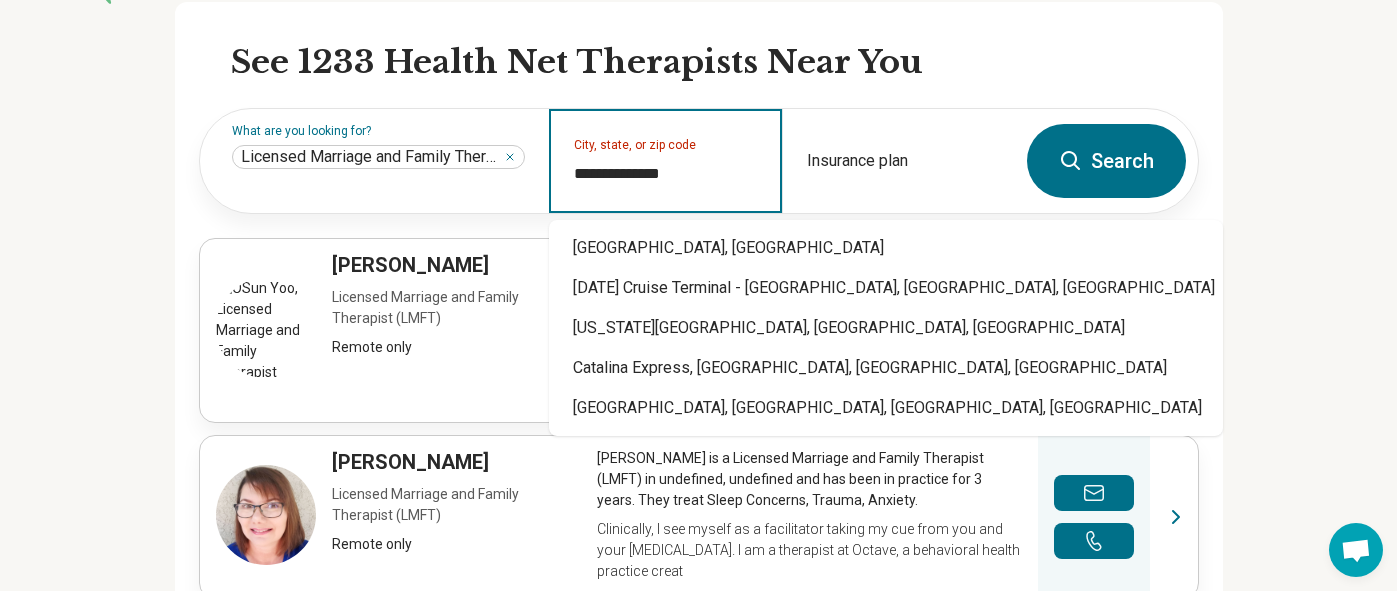 click on "**********" at bounding box center (666, 174) 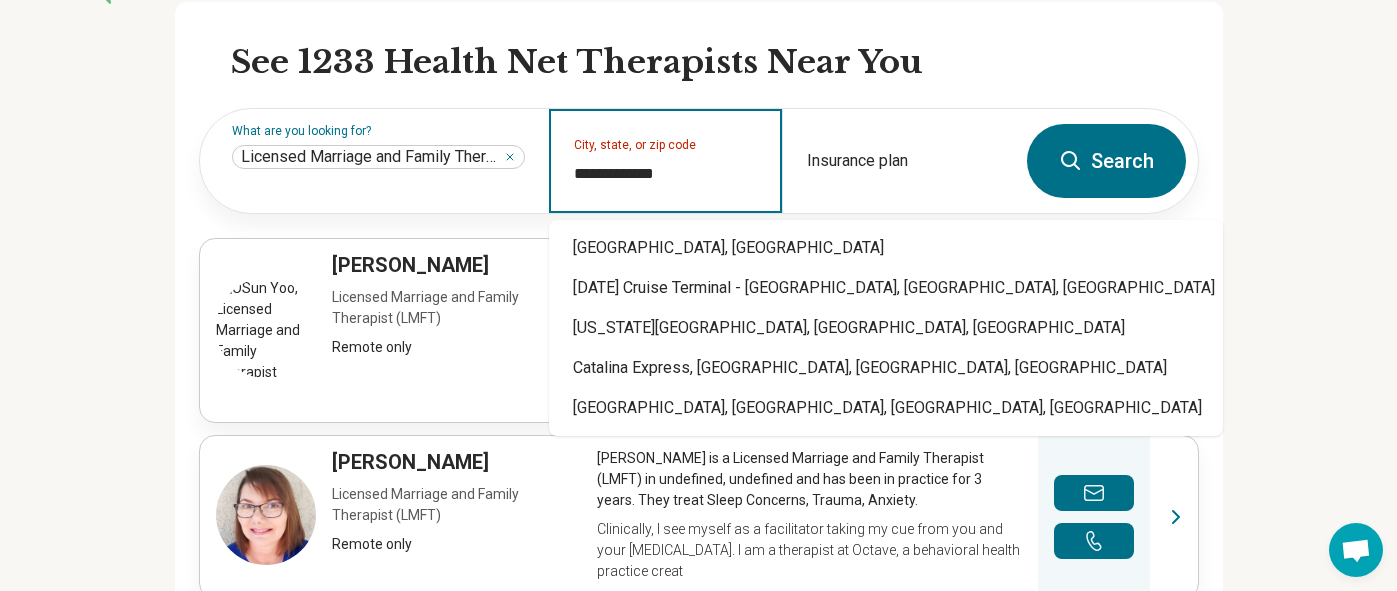 click on "**********" at bounding box center [666, 174] 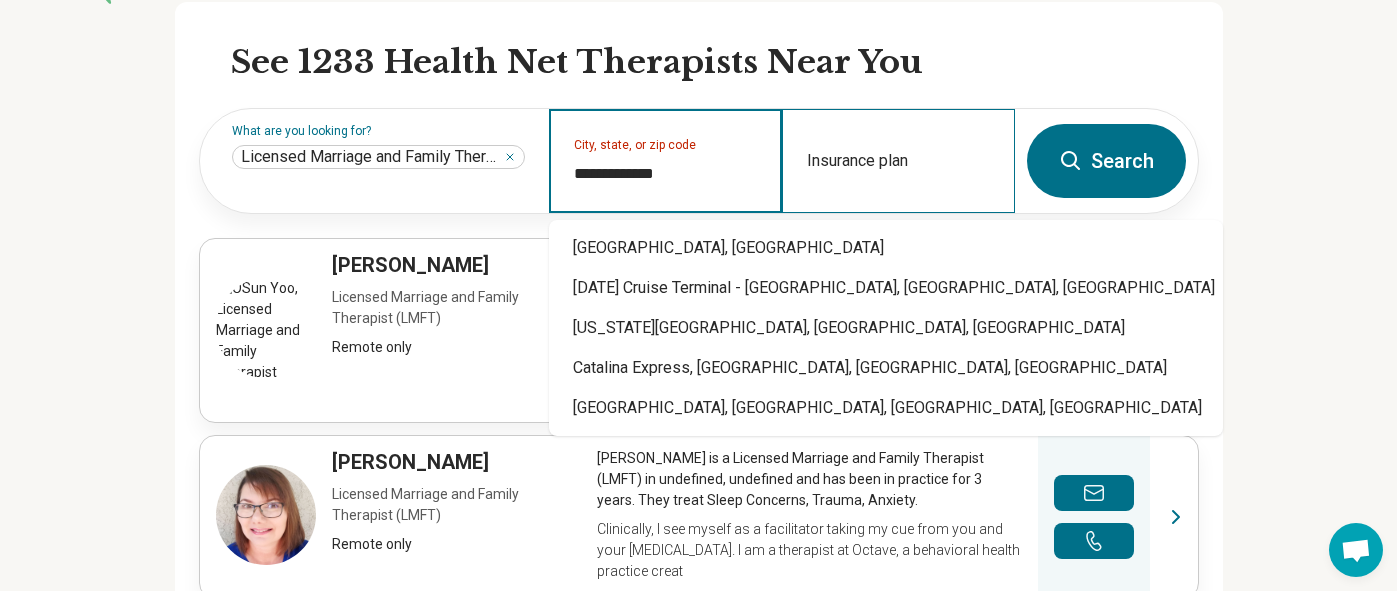 type on "**********" 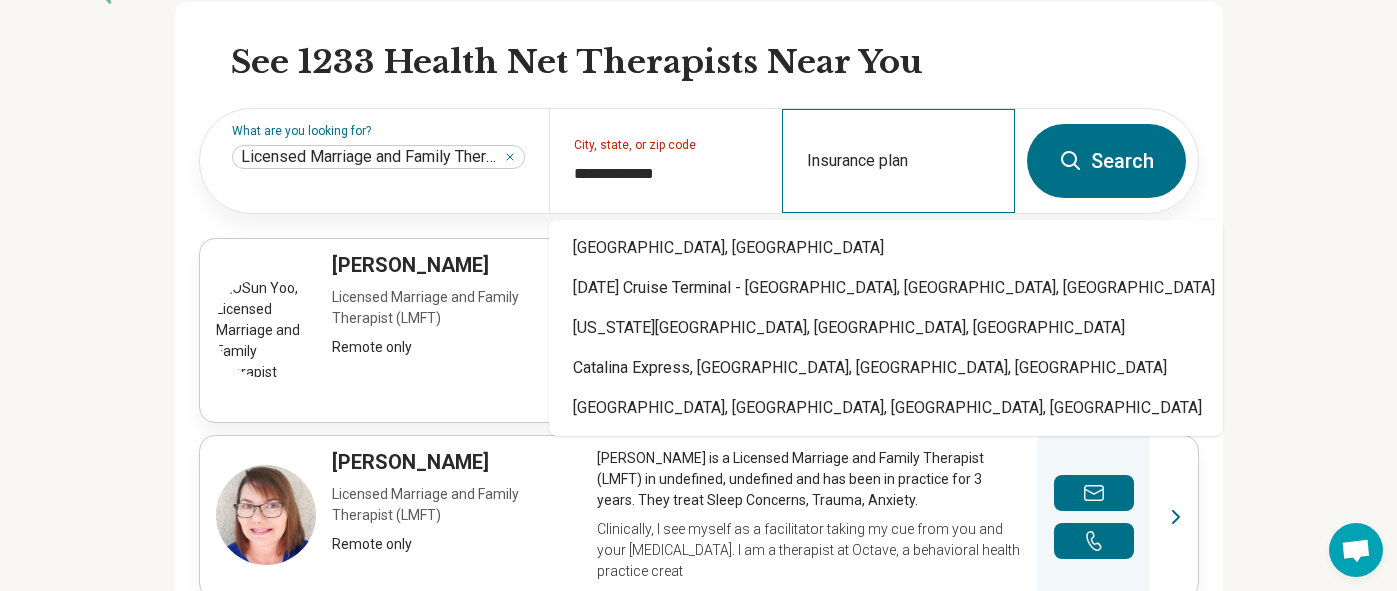 type 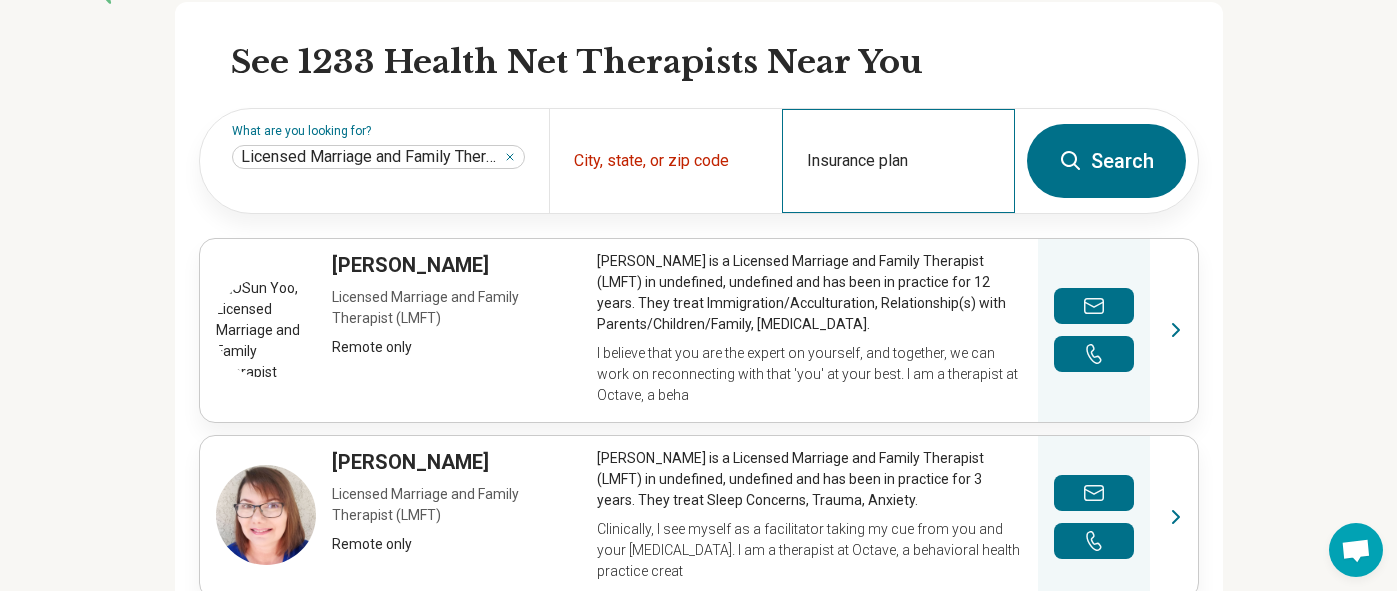 click on "Insurance plan" at bounding box center [898, 161] 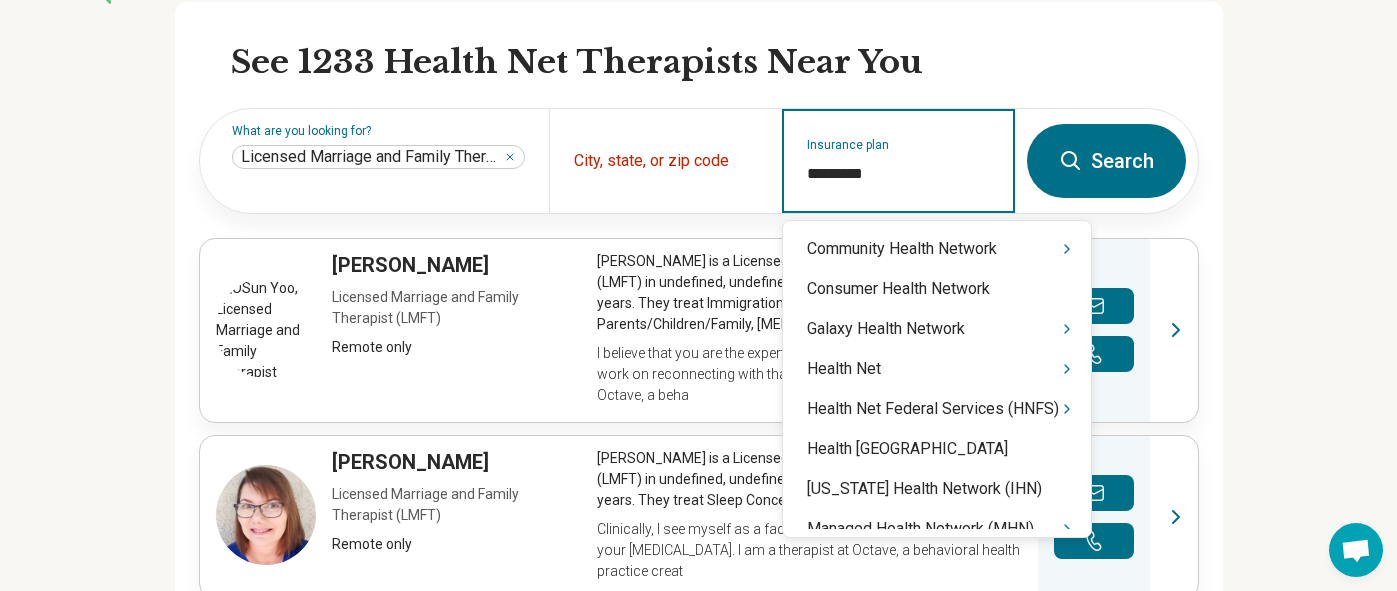 type on "**********" 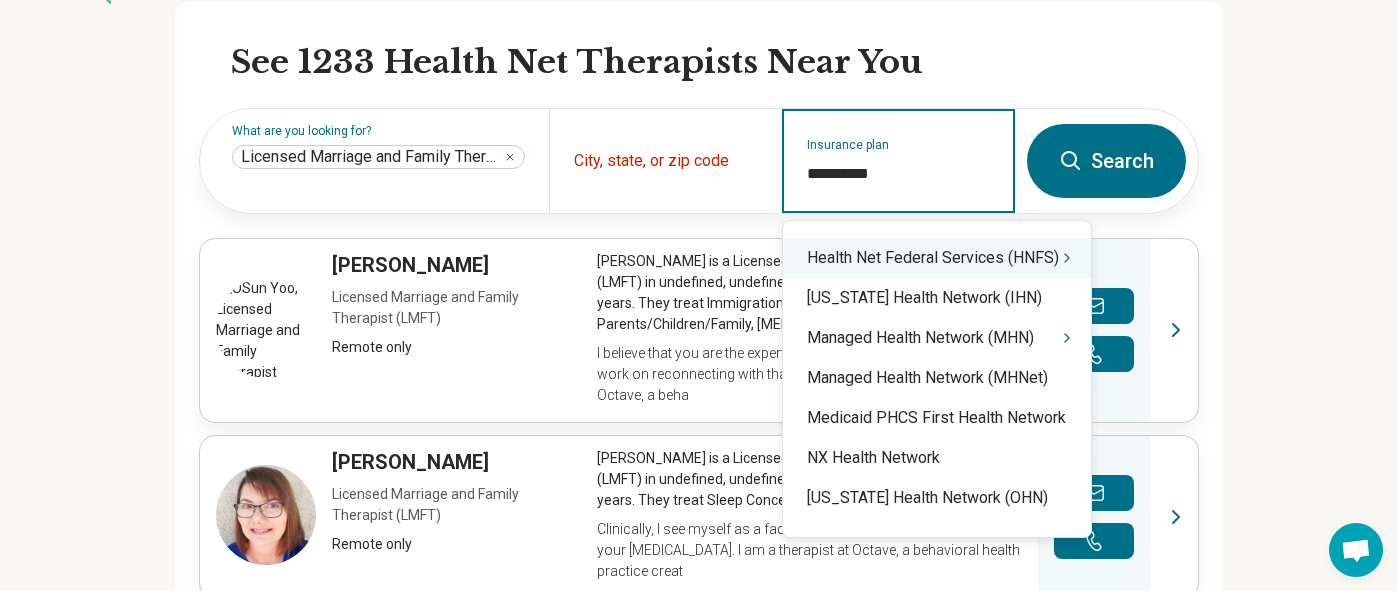 scroll, scrollTop: 180, scrollLeft: 0, axis: vertical 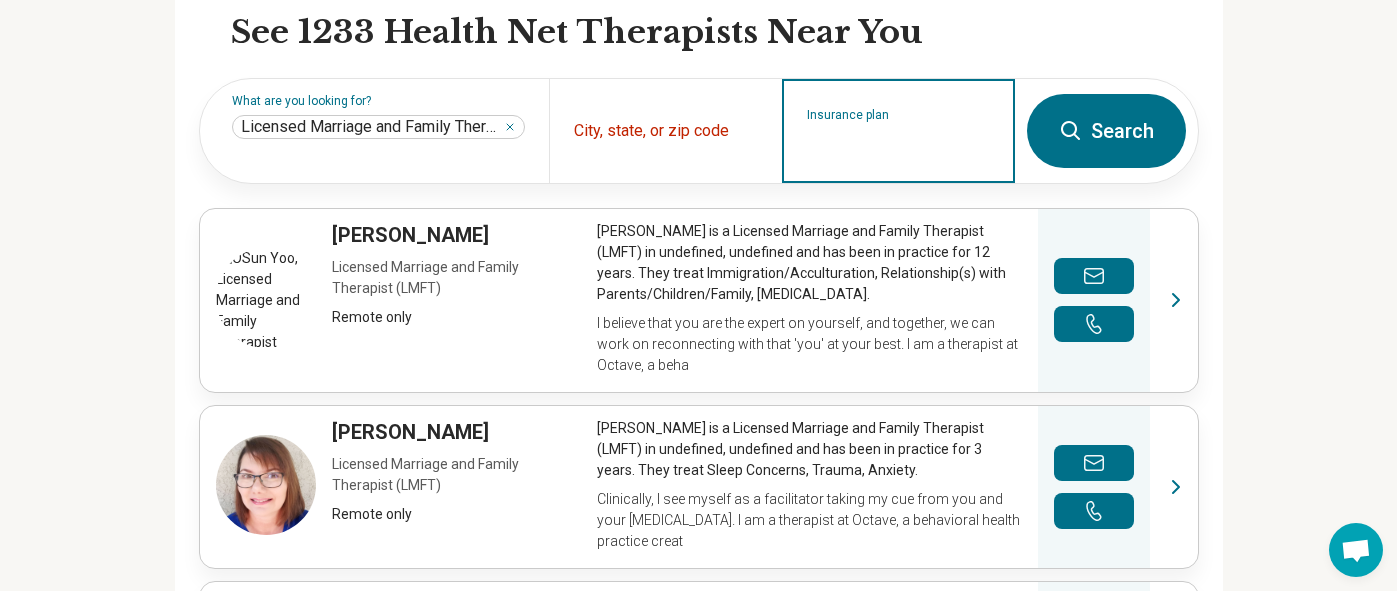 click on "Insurance plan" at bounding box center (899, 144) 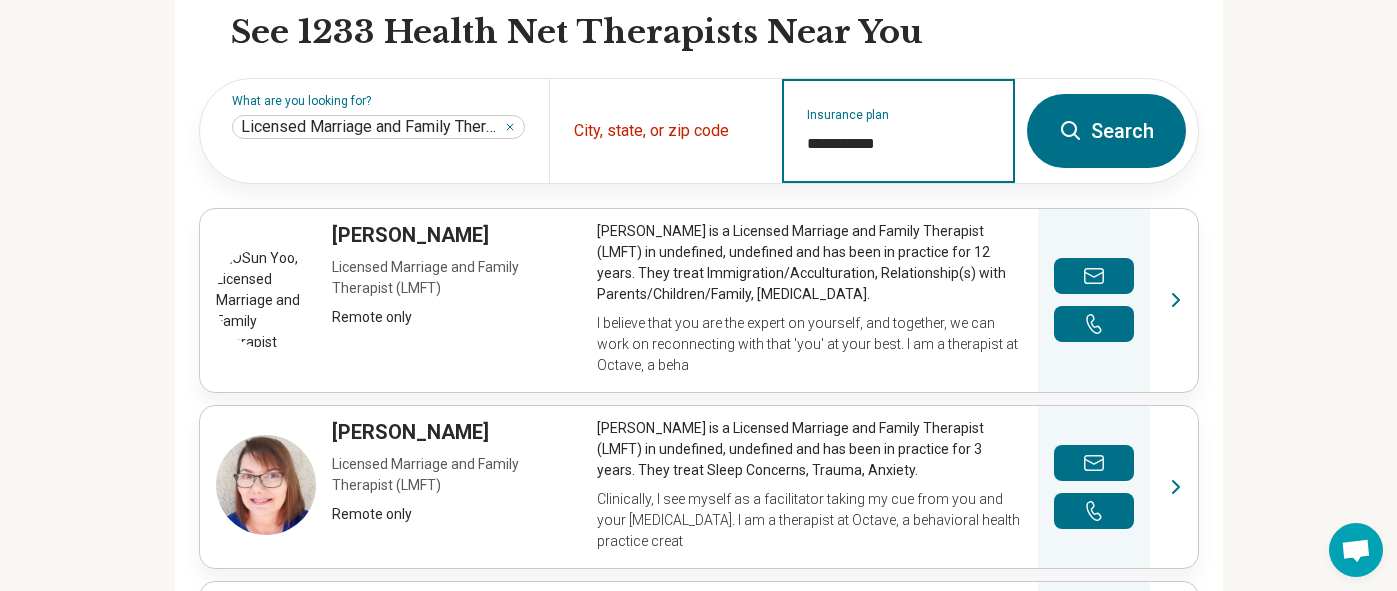 type on "**********" 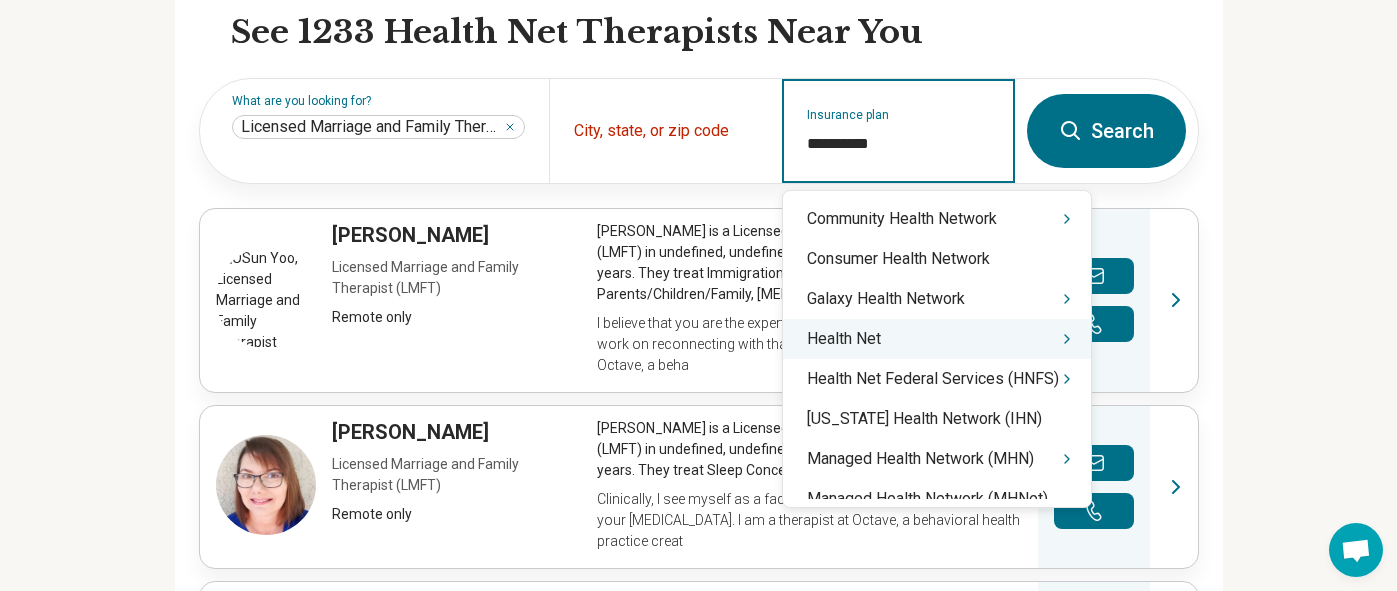 click on "Health Net" at bounding box center (937, 339) 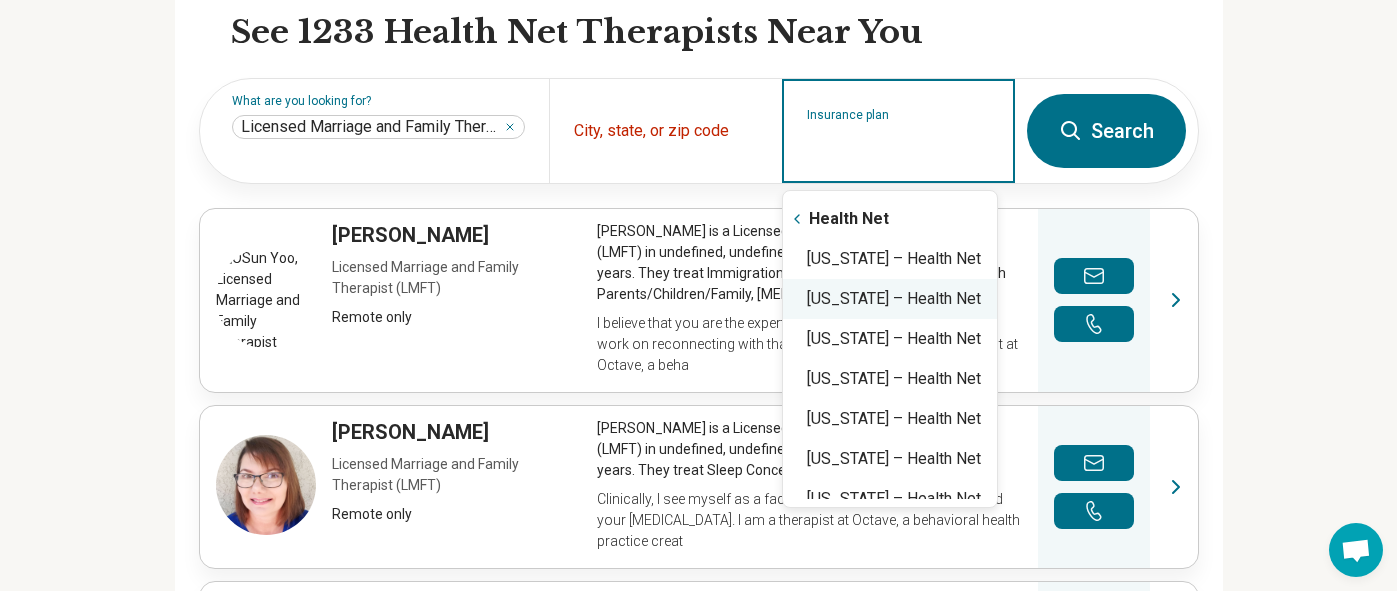 click on "California – Health Net" at bounding box center [890, 299] 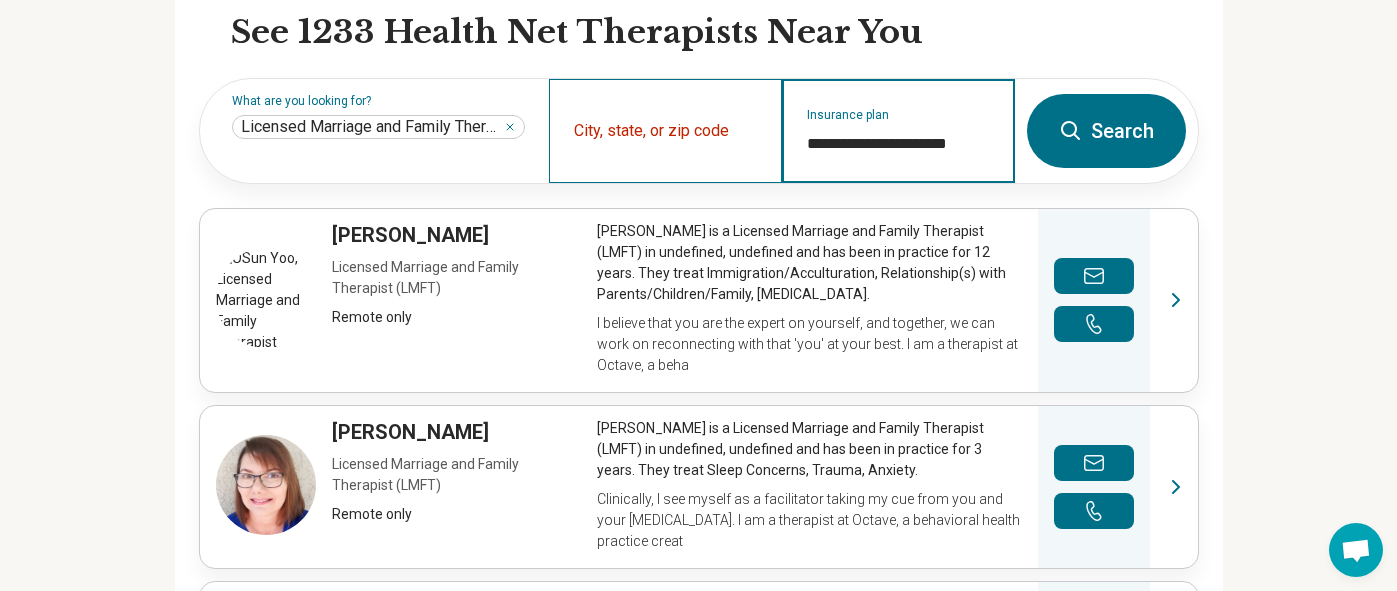 type on "**********" 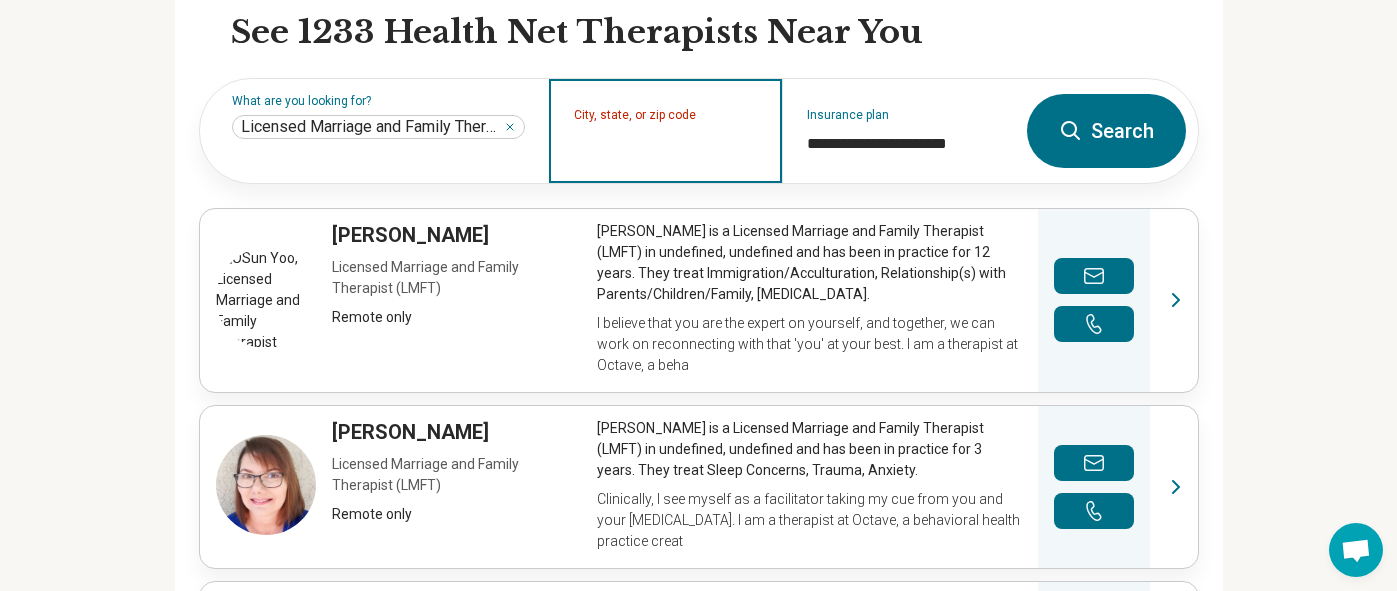 click on "City, state, or zip code" at bounding box center (666, 144) 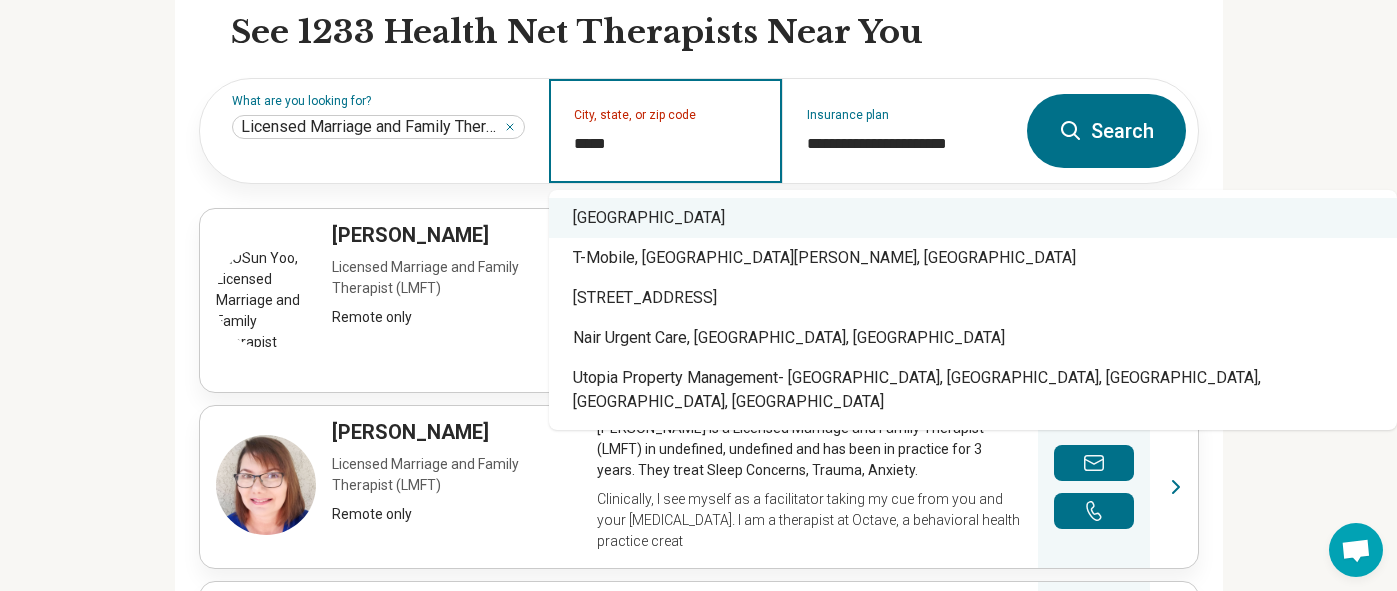 click on "Long Beach, CA 90807" at bounding box center (973, 218) 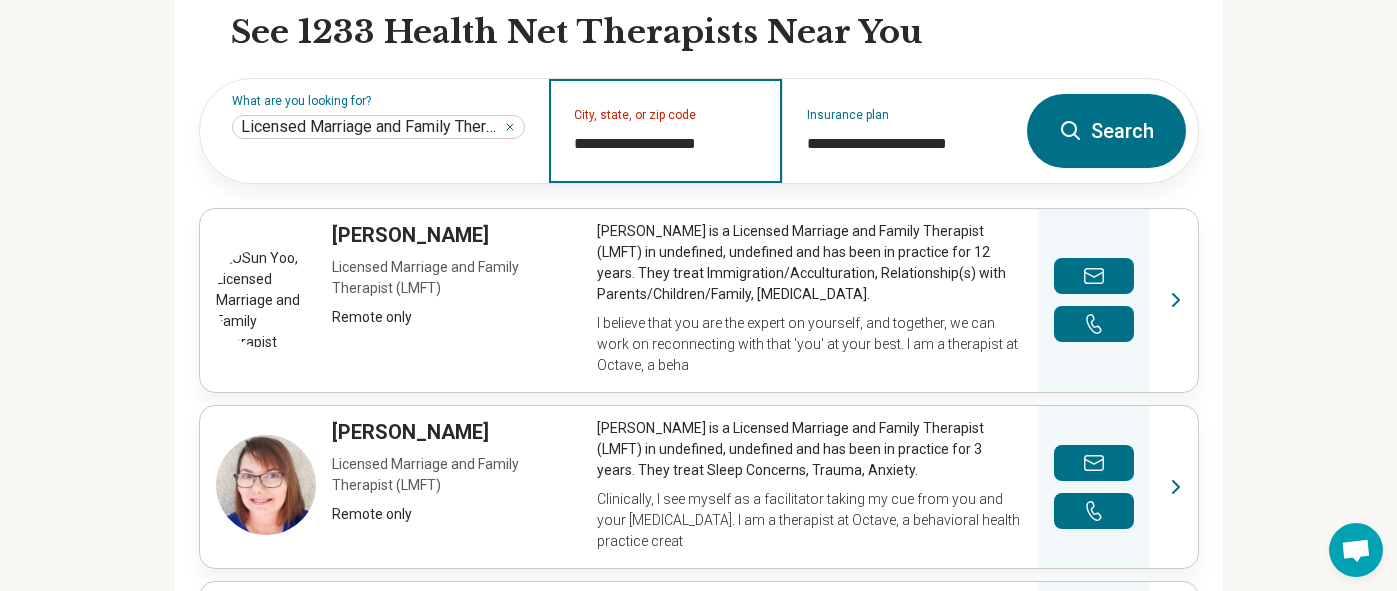 type on "**********" 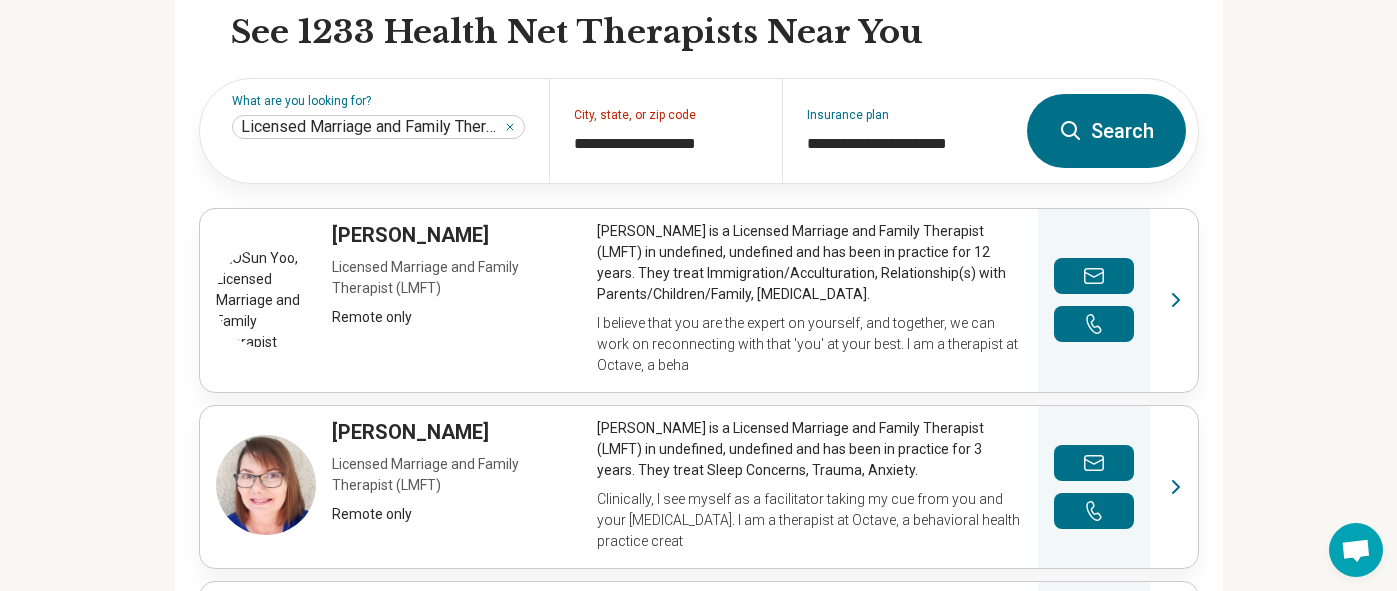 click on "Search" at bounding box center (1106, 131) 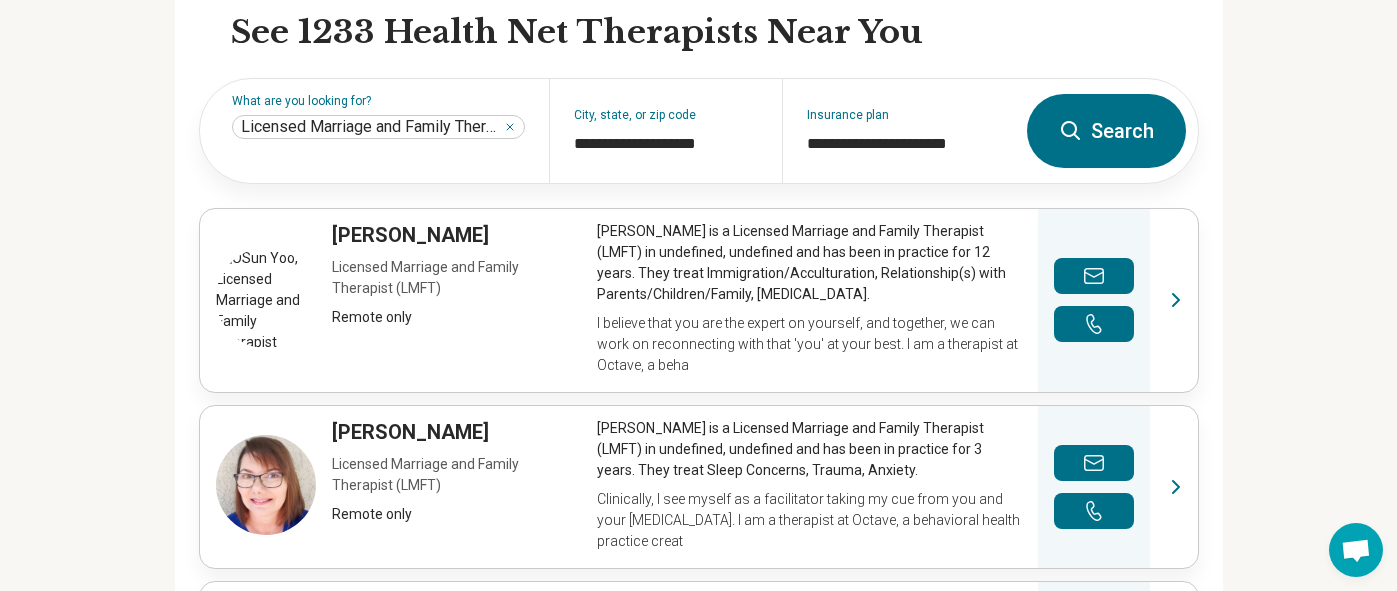 click on "Search" at bounding box center [1106, 131] 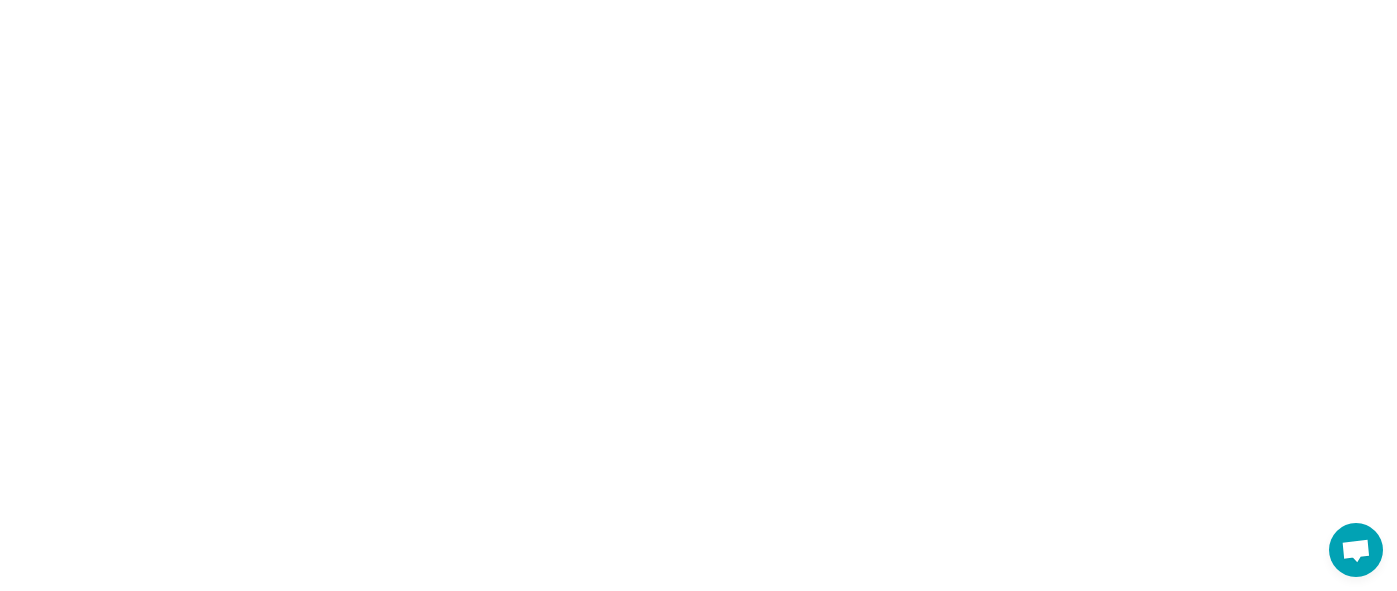 scroll, scrollTop: 0, scrollLeft: 0, axis: both 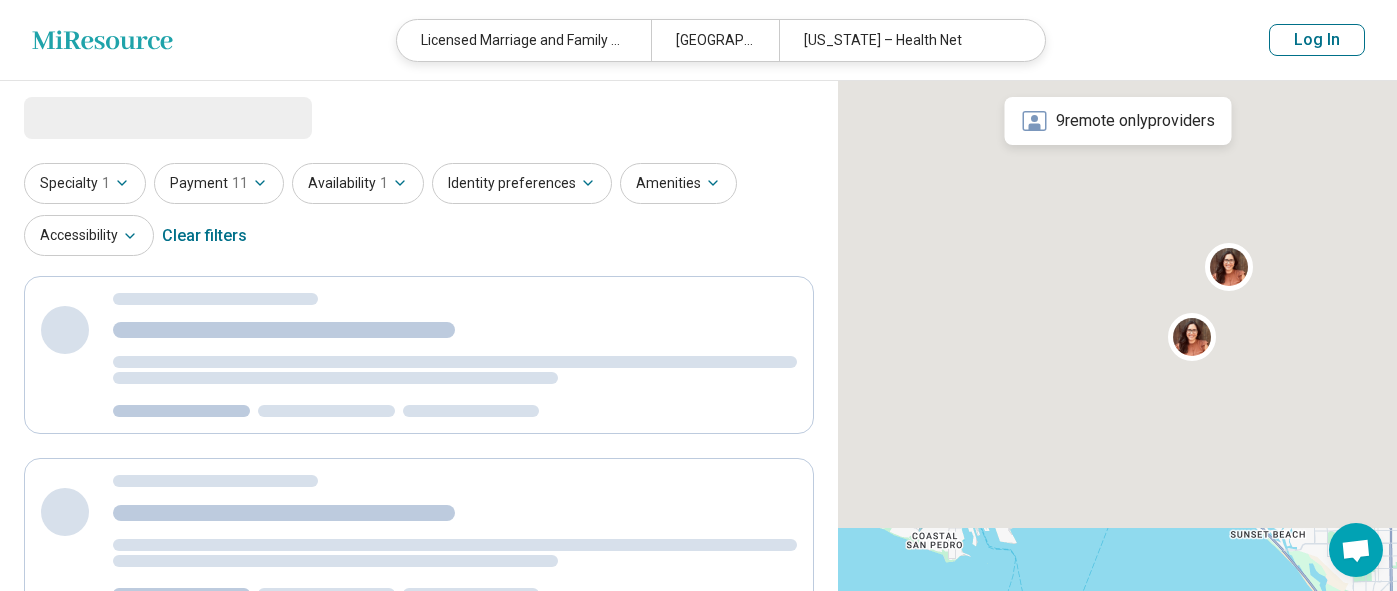 select on "***" 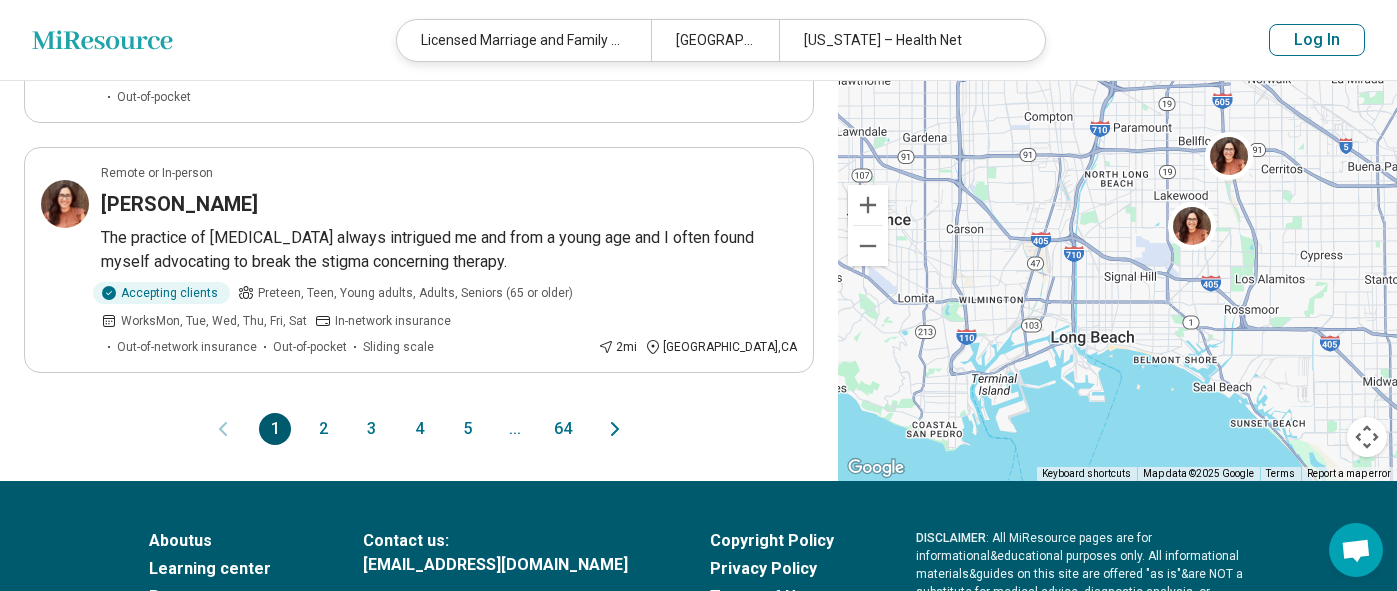 scroll, scrollTop: 2140, scrollLeft: 0, axis: vertical 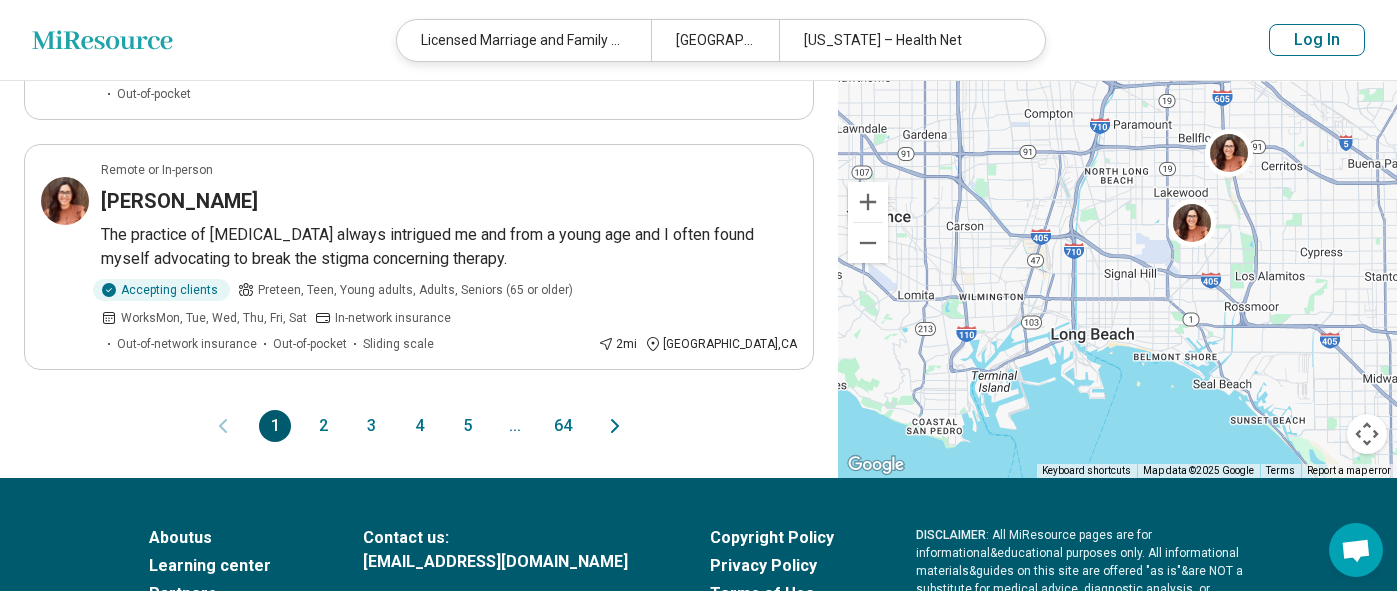 click on "2" at bounding box center (323, 426) 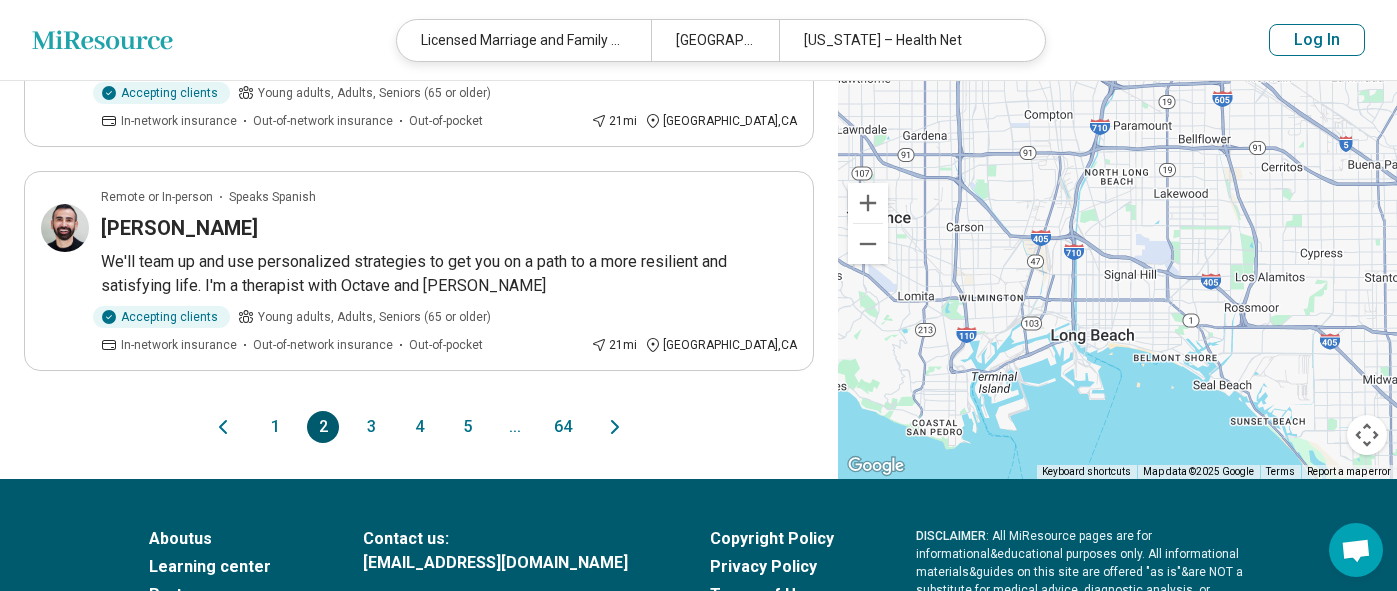 scroll, scrollTop: 2141, scrollLeft: 0, axis: vertical 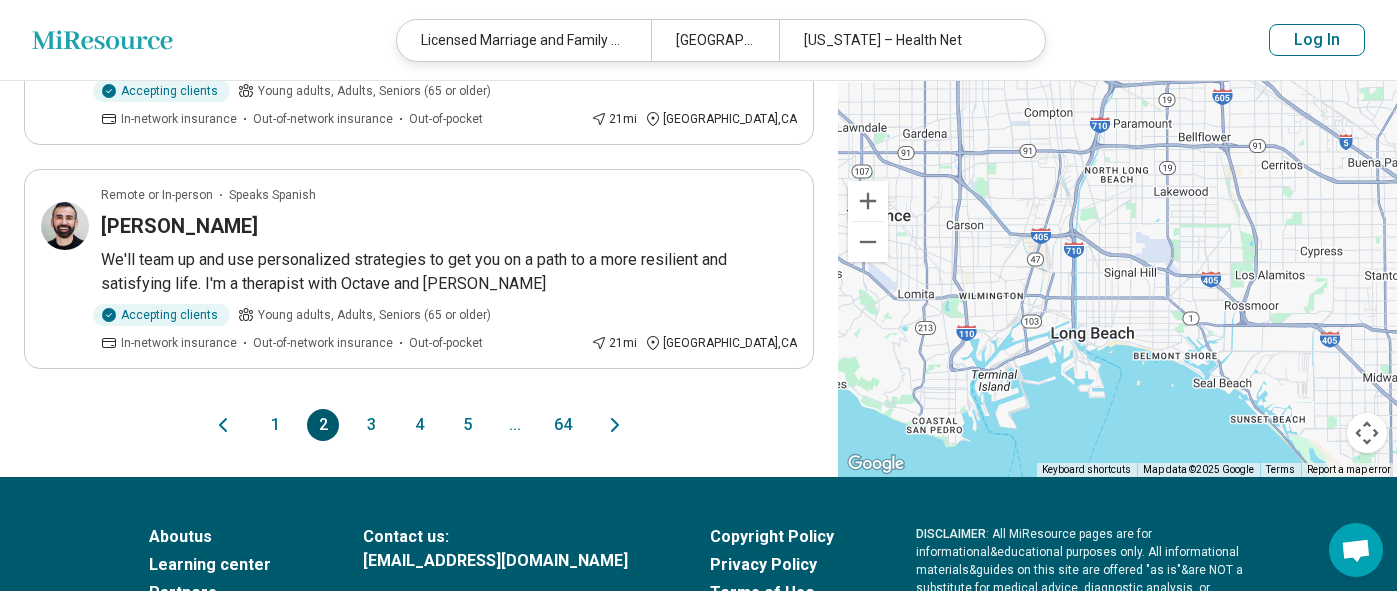 click on "3" at bounding box center (371, 425) 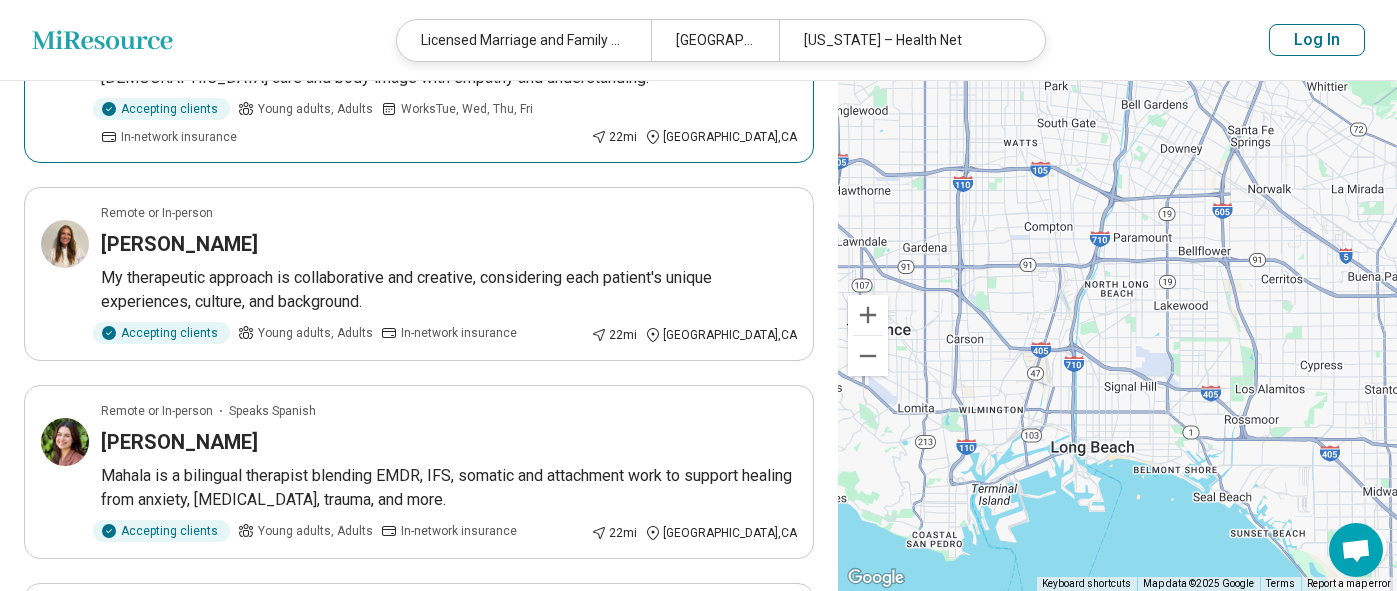 scroll, scrollTop: 758, scrollLeft: 0, axis: vertical 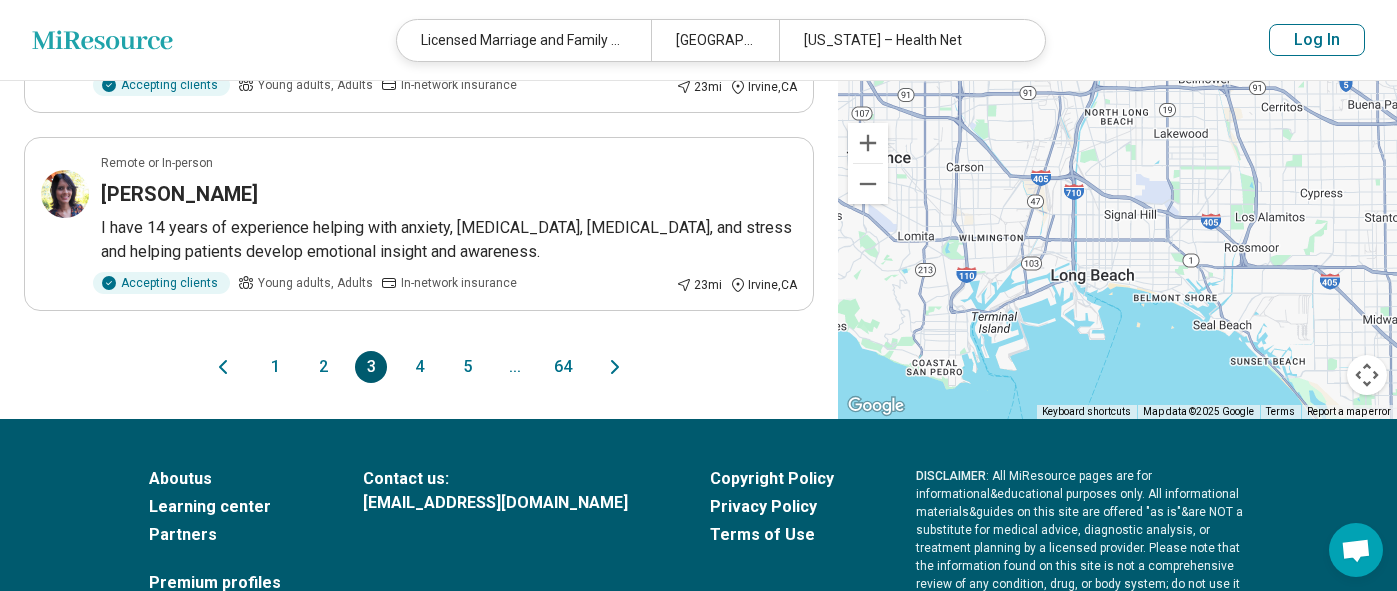 click on "4" at bounding box center [419, 367] 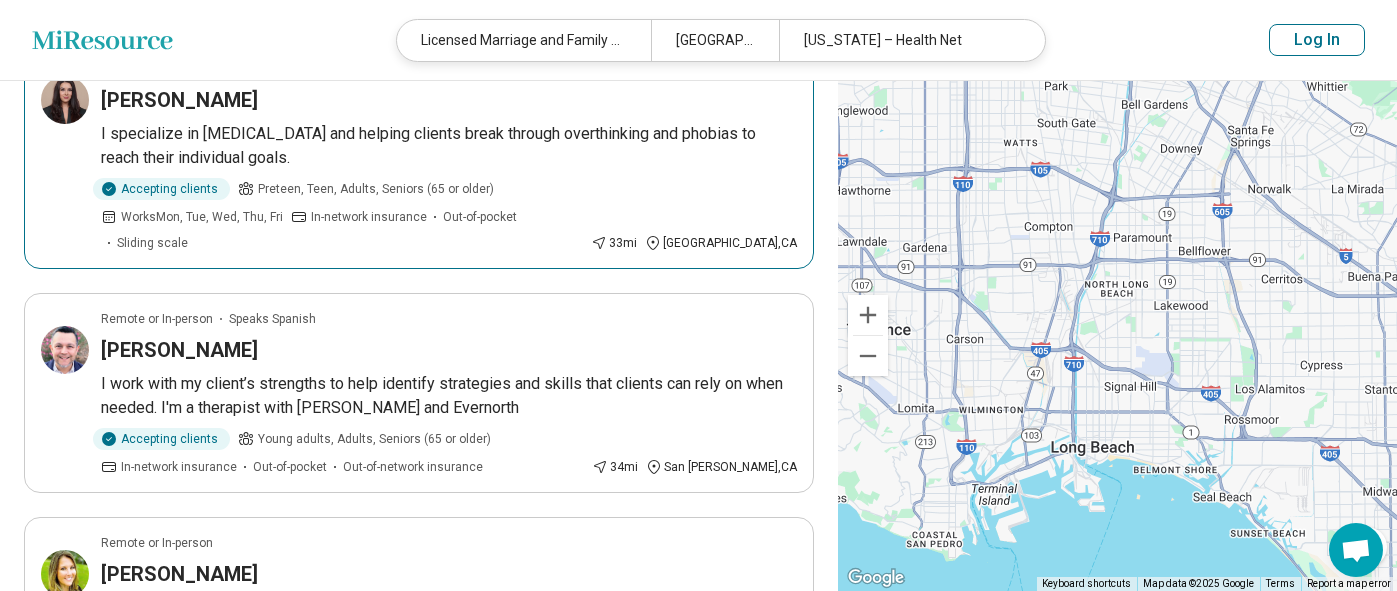 scroll, scrollTop: 1100, scrollLeft: 0, axis: vertical 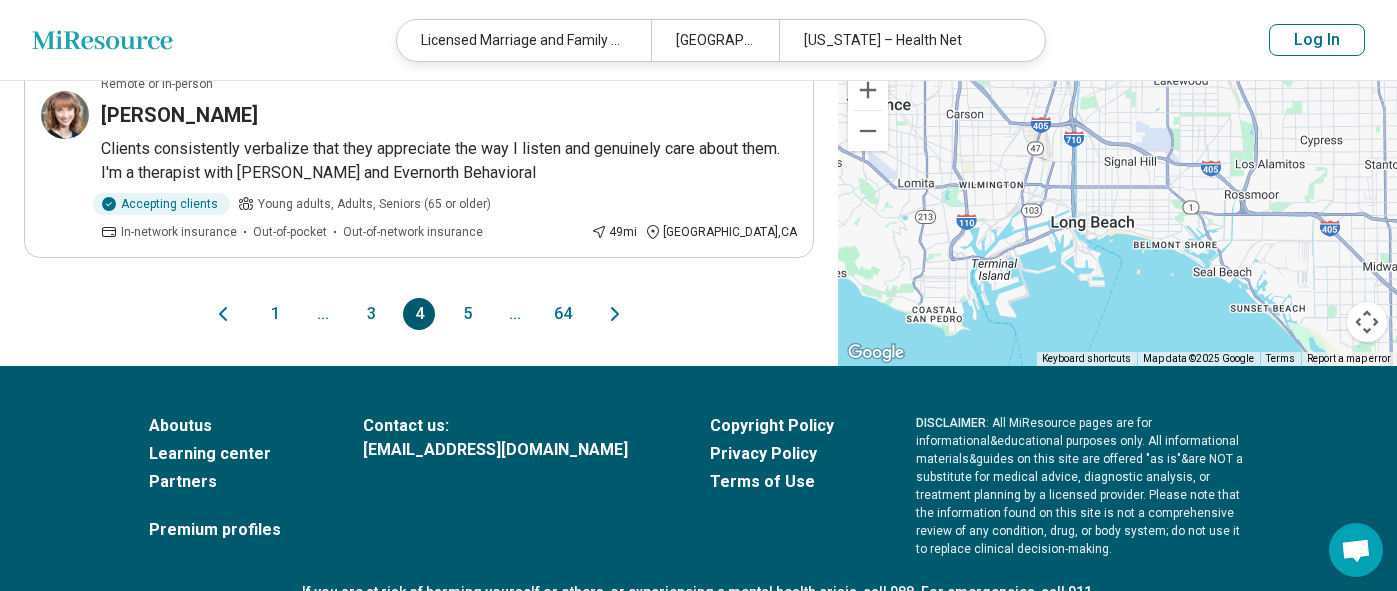 click on "5" at bounding box center [467, 314] 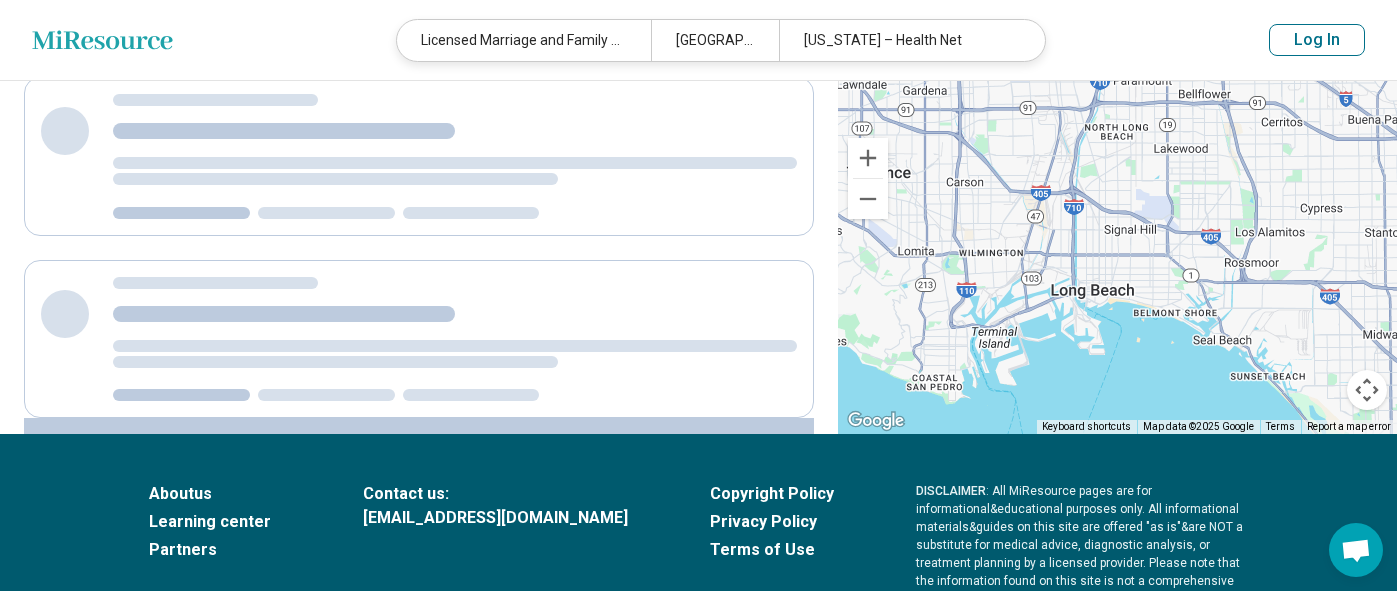 scroll, scrollTop: 0, scrollLeft: 0, axis: both 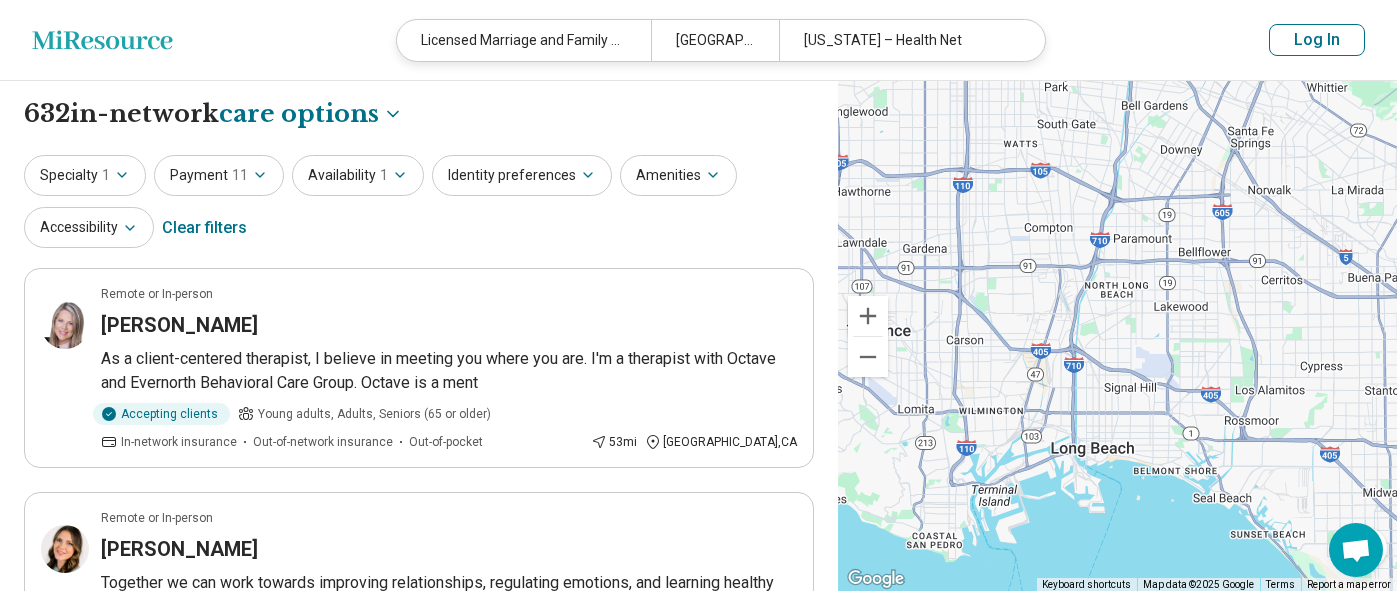 click 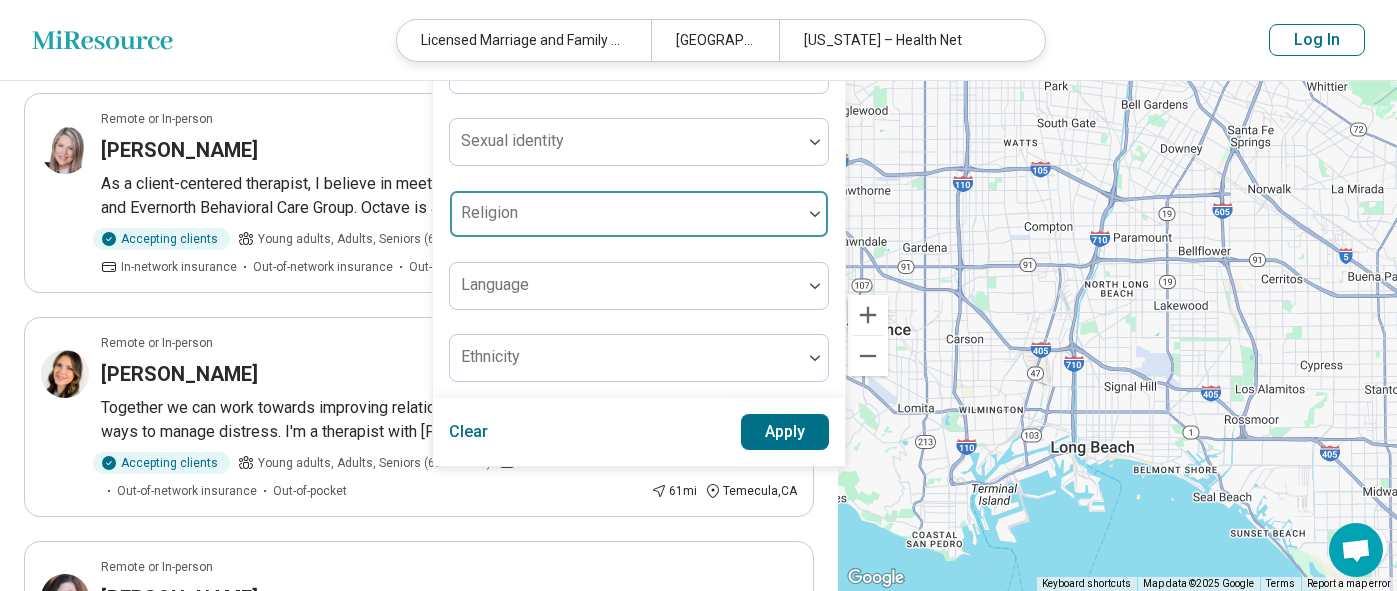scroll, scrollTop: 178, scrollLeft: 0, axis: vertical 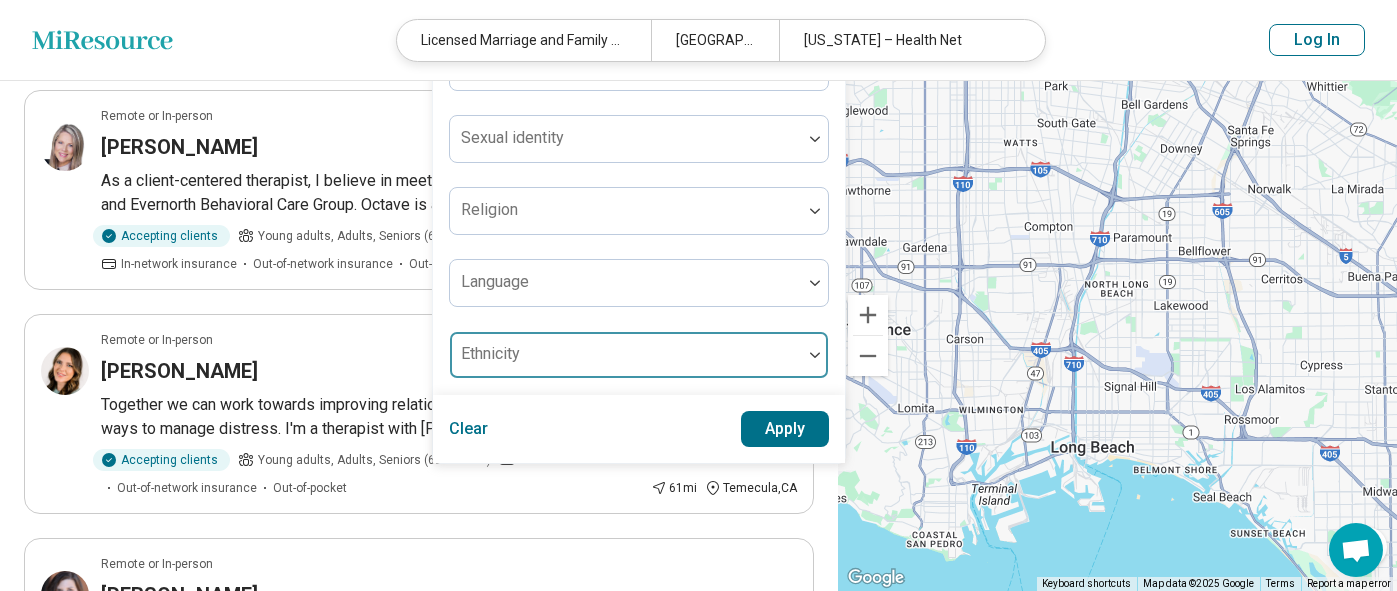 click at bounding box center (815, 355) 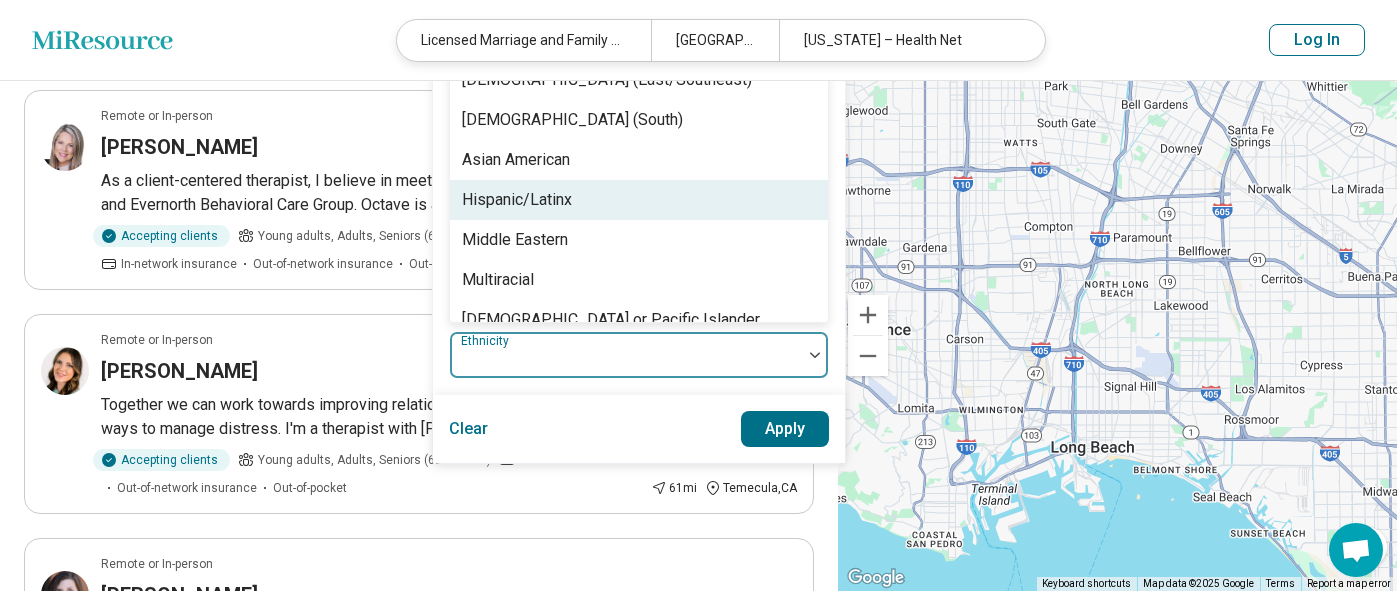 scroll, scrollTop: 0, scrollLeft: 0, axis: both 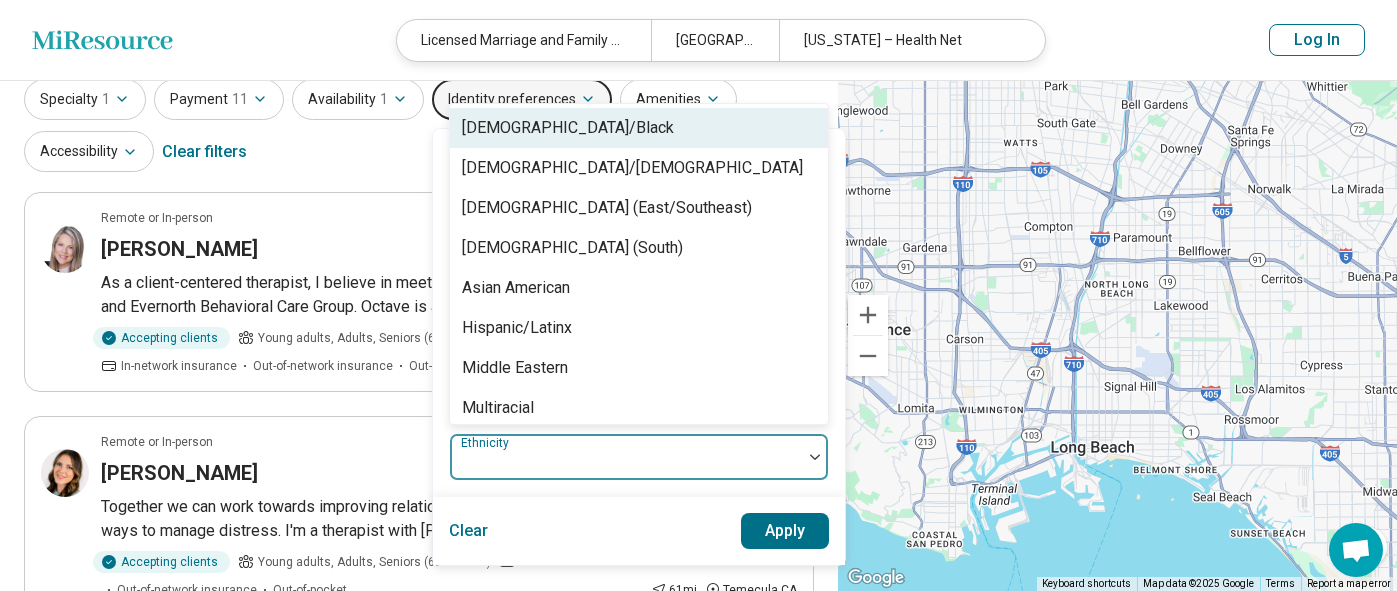click on "[DEMOGRAPHIC_DATA]/Black" at bounding box center (568, 128) 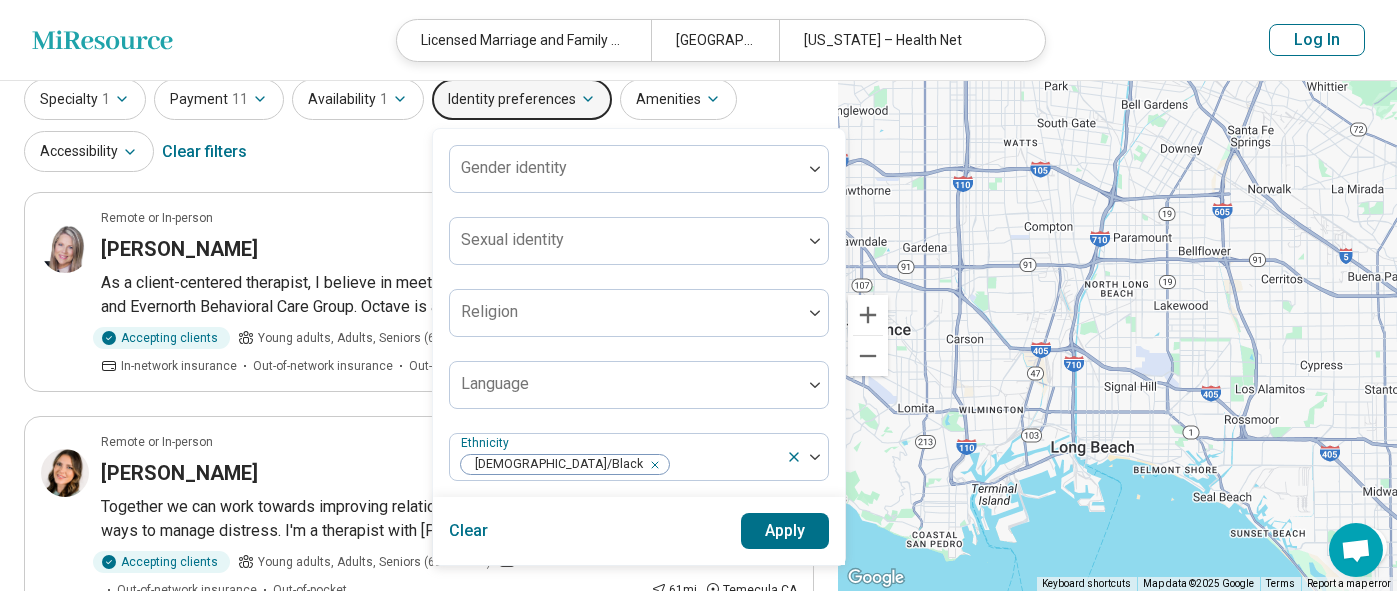 click on "Apply" at bounding box center [785, 531] 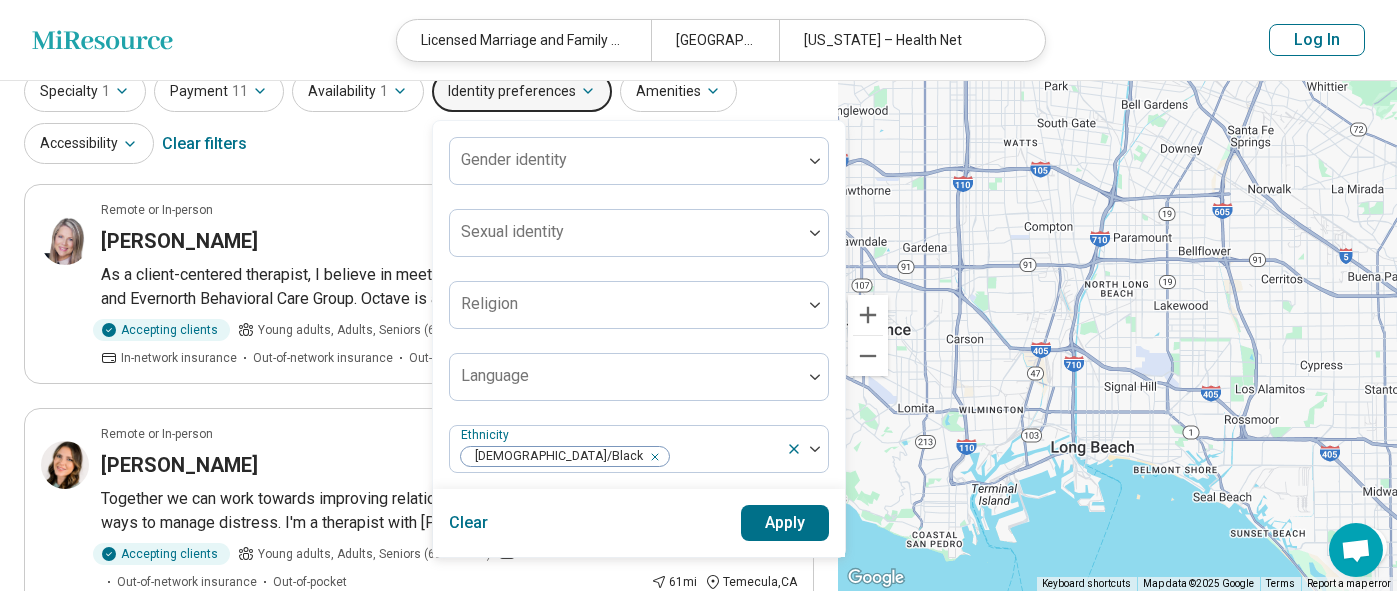scroll, scrollTop: 47, scrollLeft: 0, axis: vertical 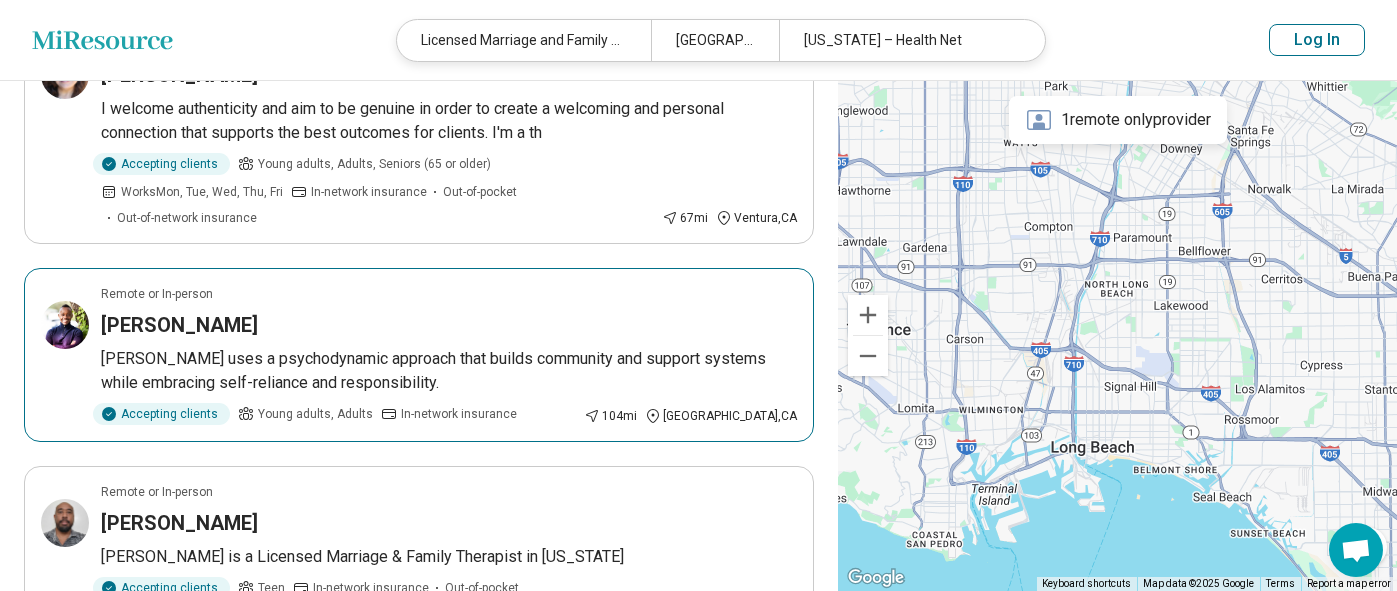 click on "Solomon Ndungu" at bounding box center [179, 325] 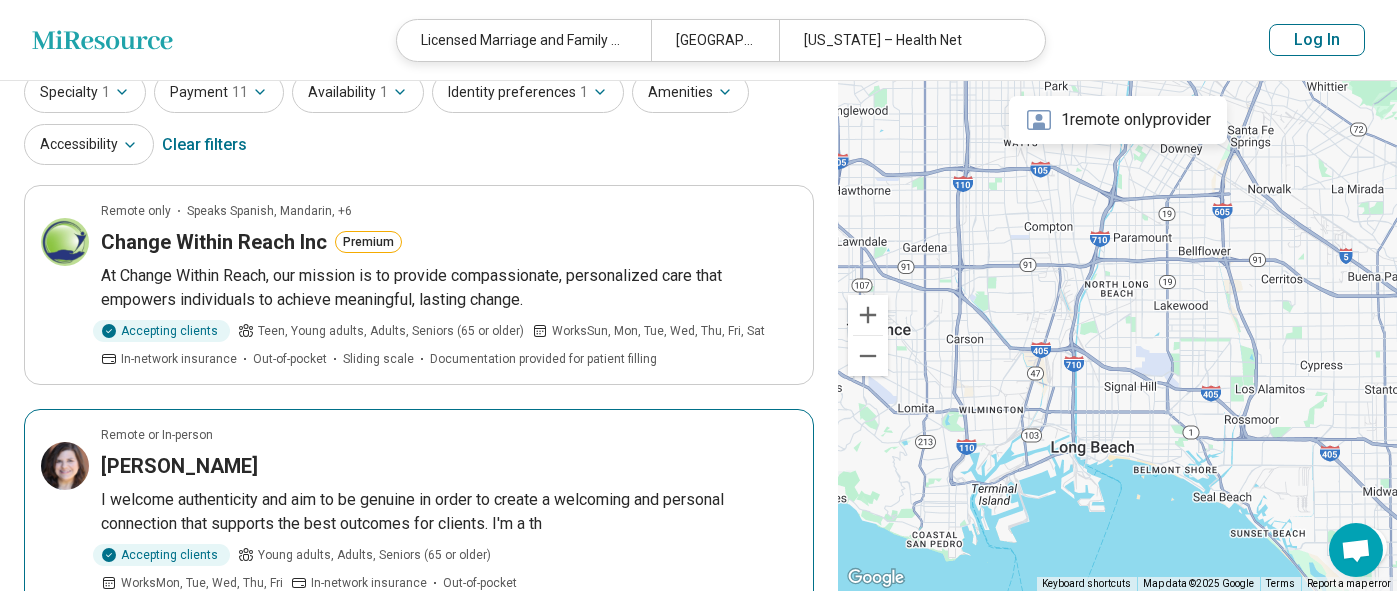 scroll, scrollTop: 0, scrollLeft: 0, axis: both 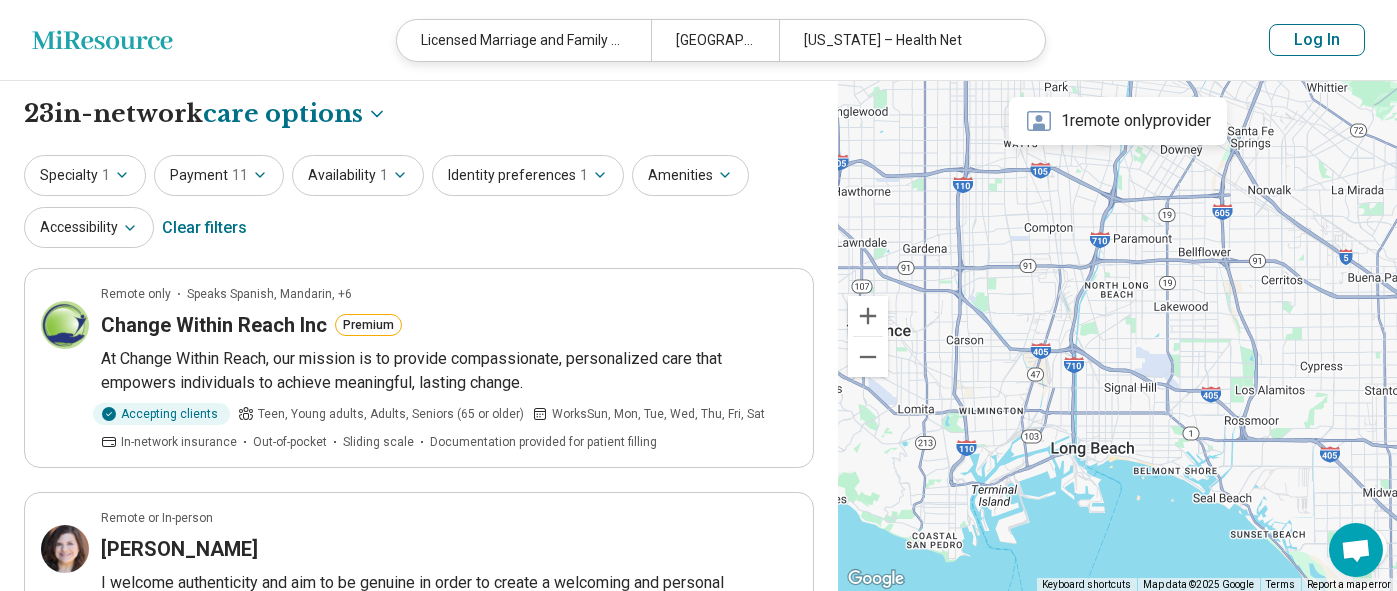 click 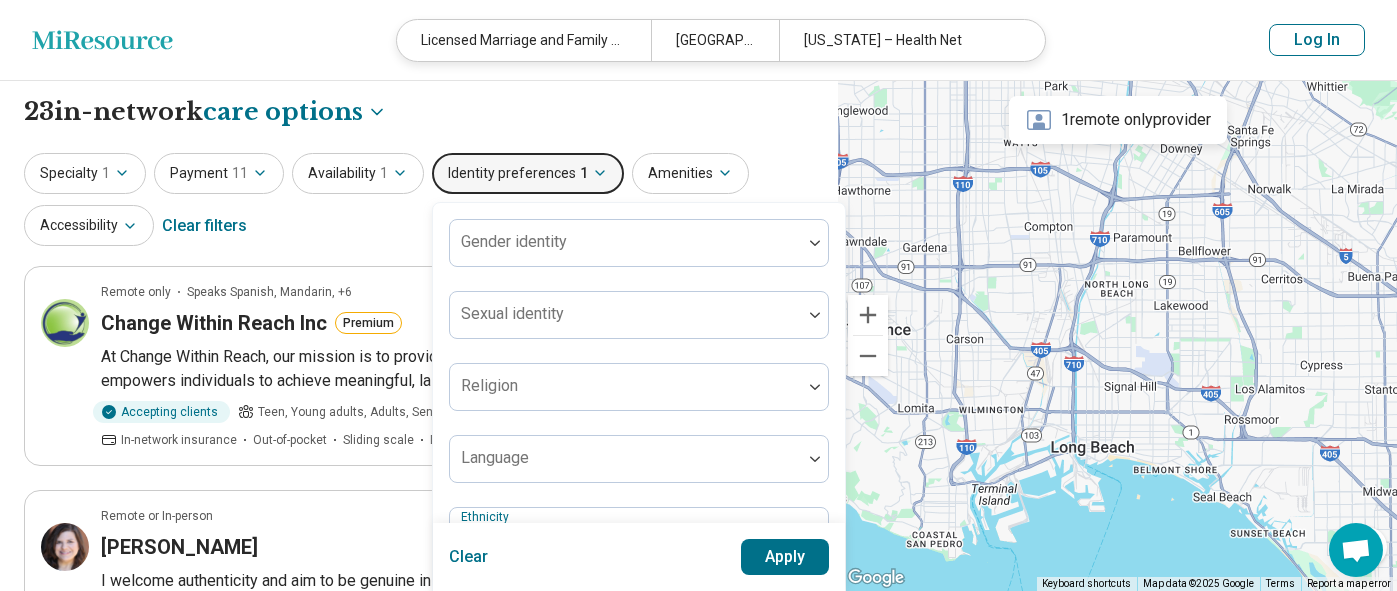 scroll, scrollTop: 0, scrollLeft: 0, axis: both 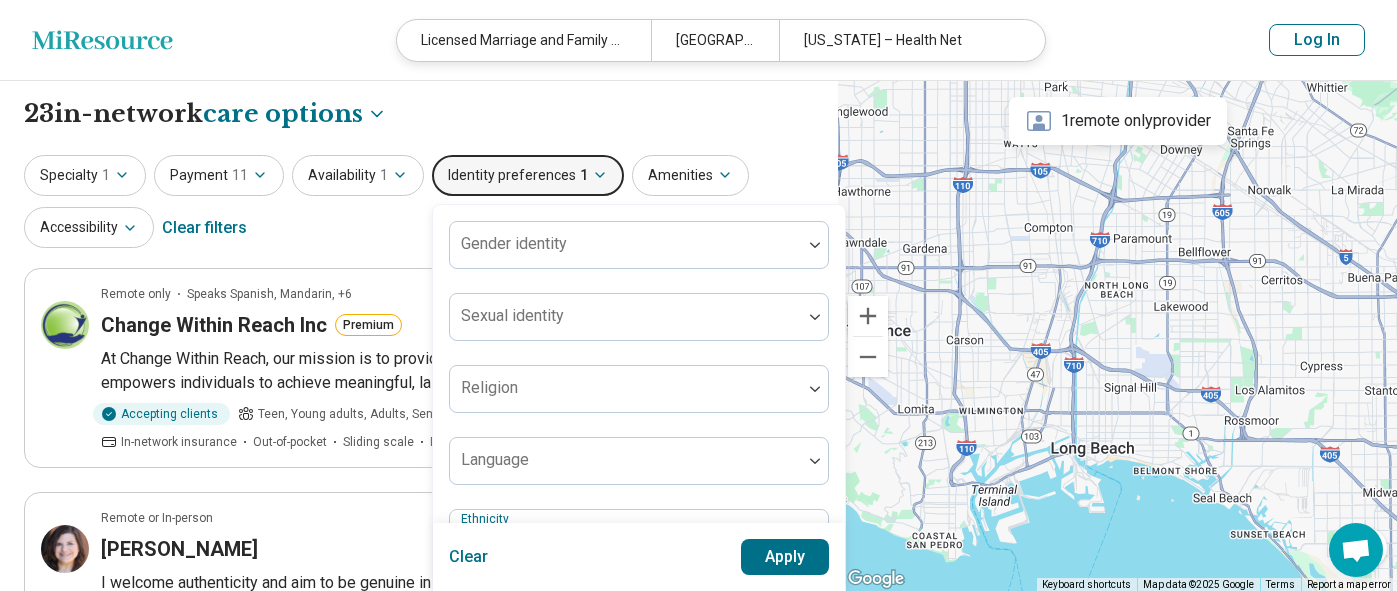 click 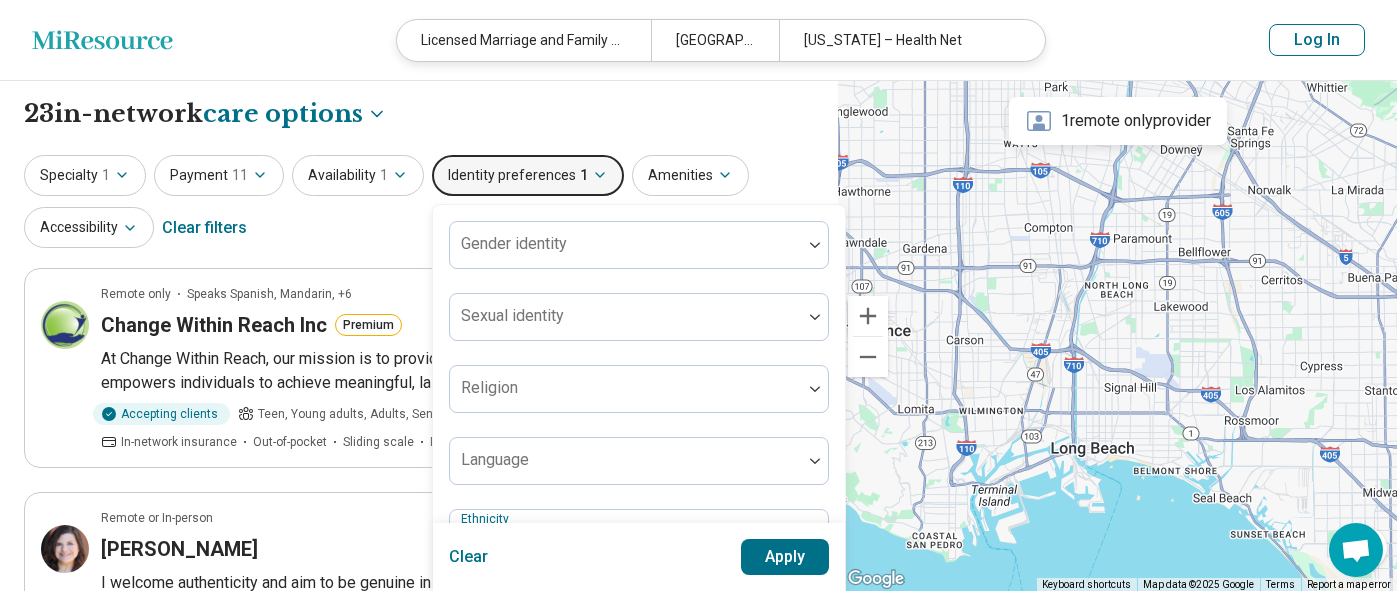 click on "**********" at bounding box center (419, 114) 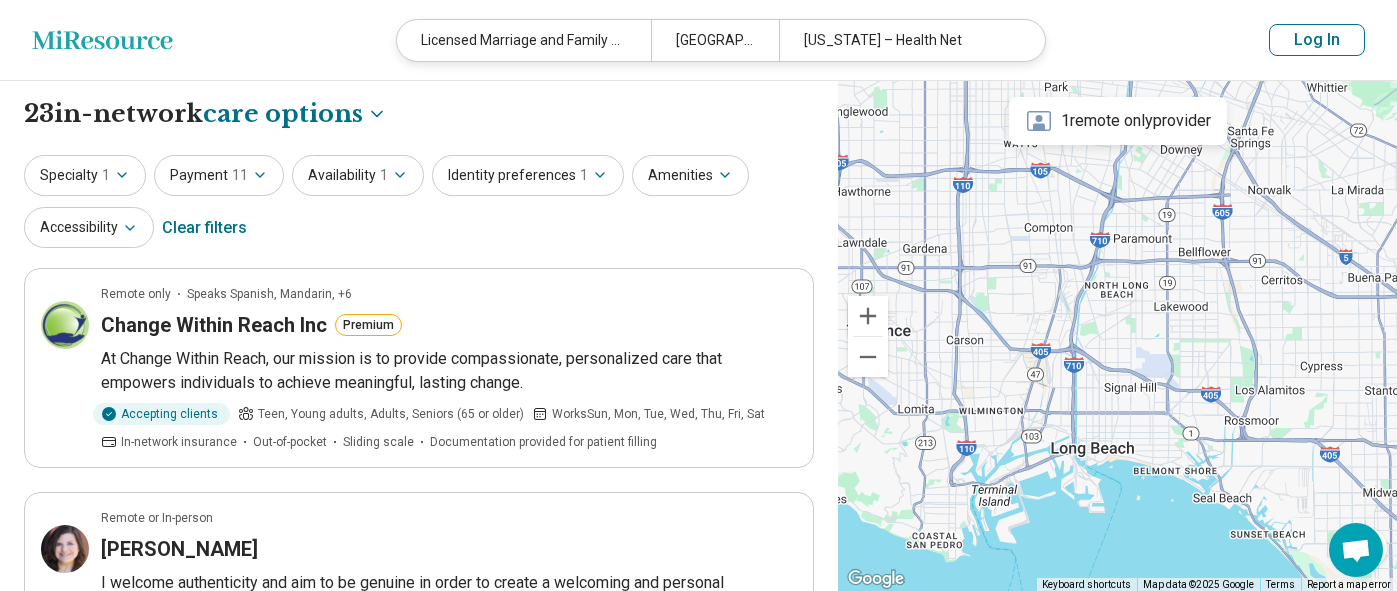 click 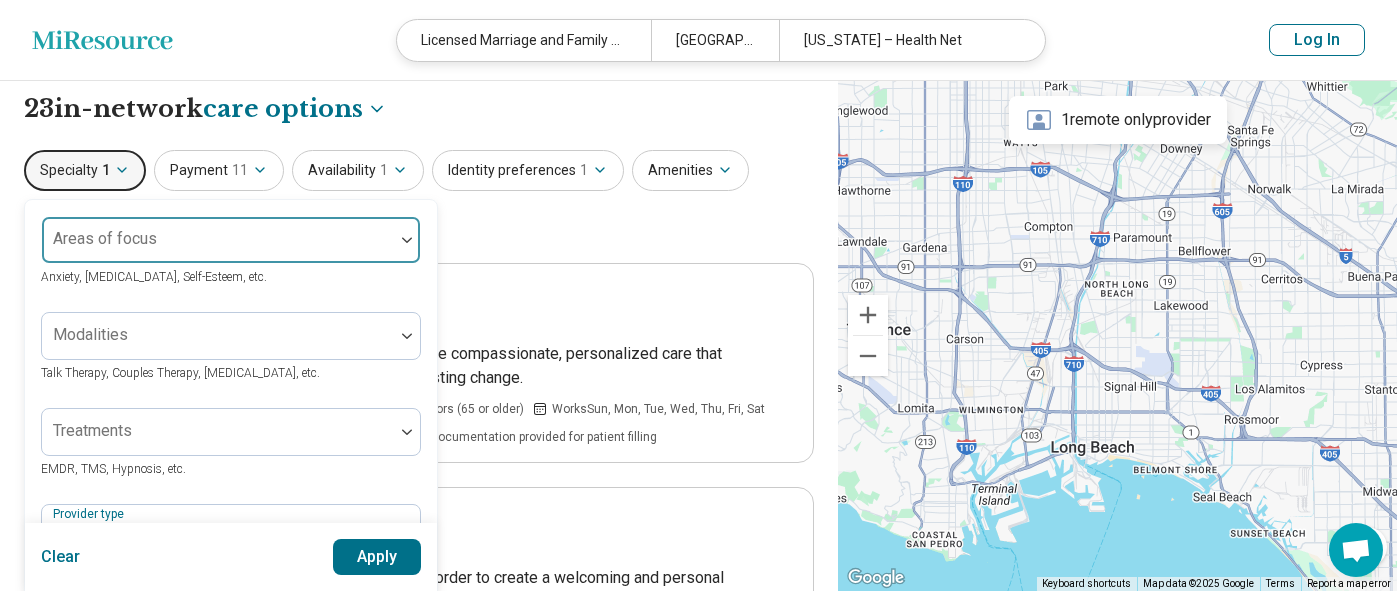 click at bounding box center [407, 240] 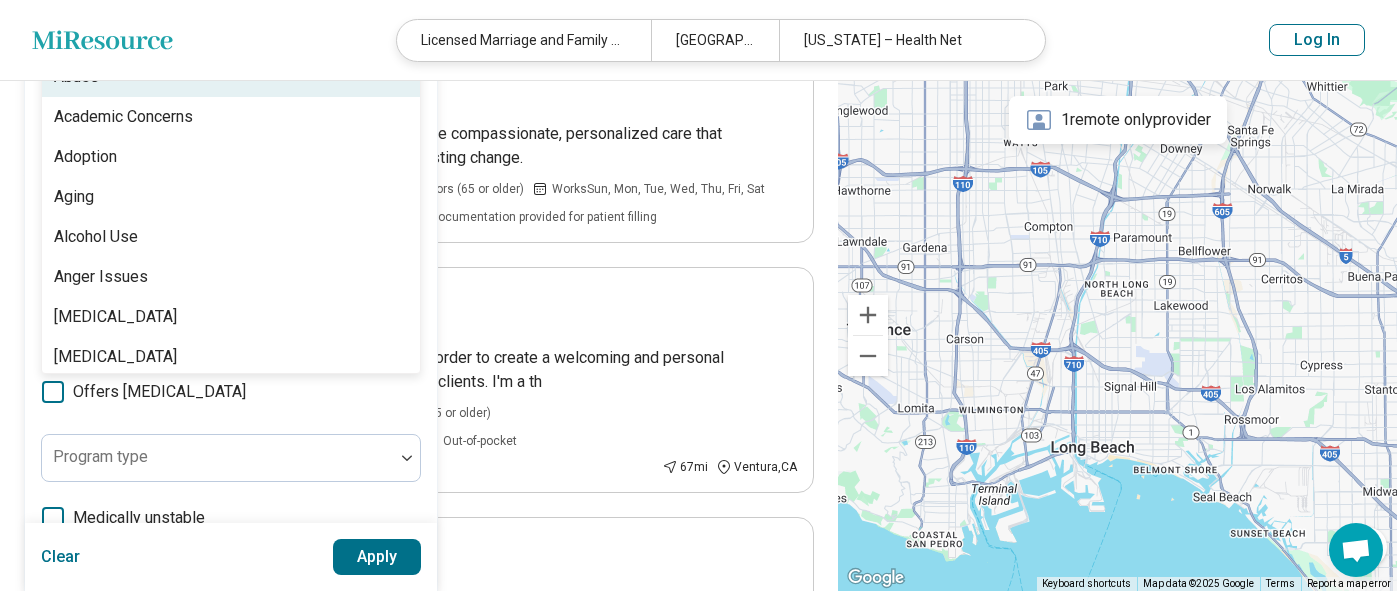 scroll, scrollTop: 268, scrollLeft: 0, axis: vertical 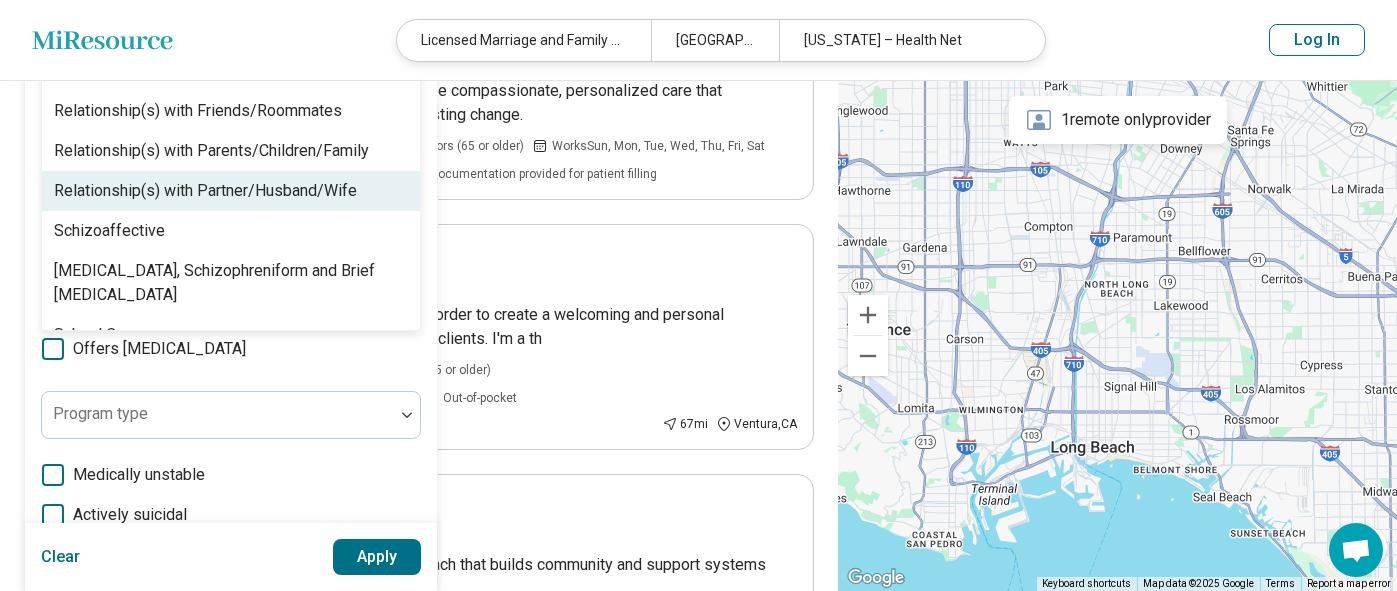 click on "Relationship(s) with Partner/Husband/Wife" at bounding box center [205, 191] 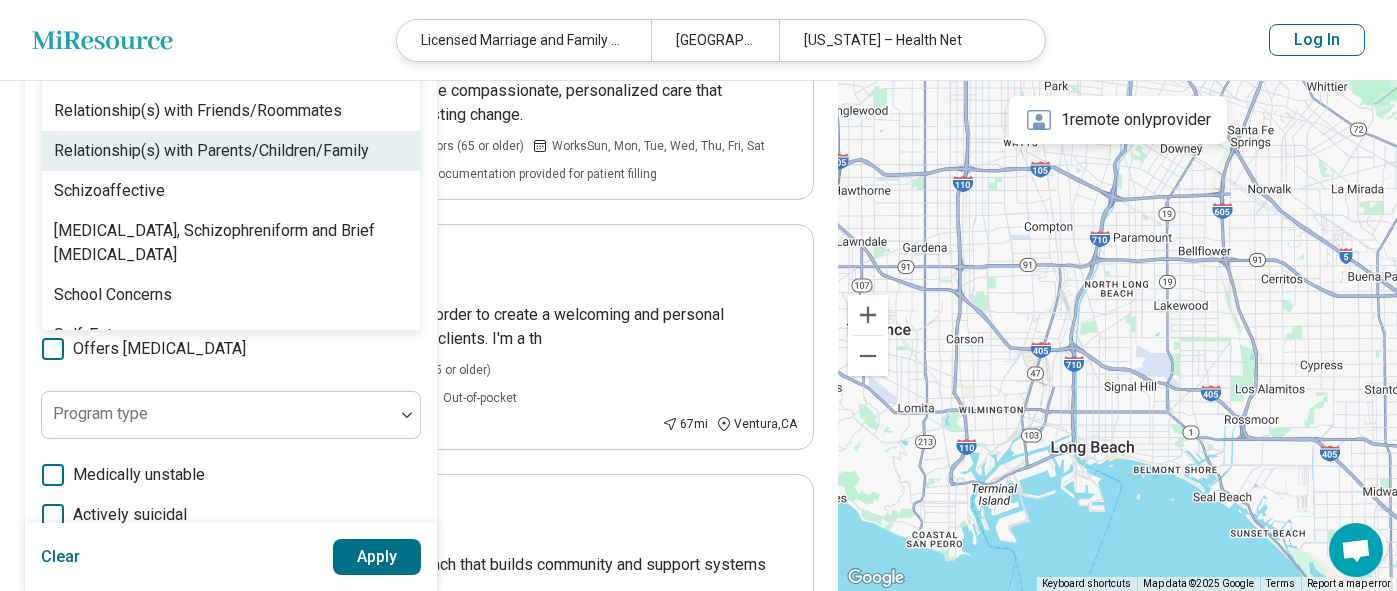 click on "Relationship(s) with Parents/Children/Family" at bounding box center [211, 151] 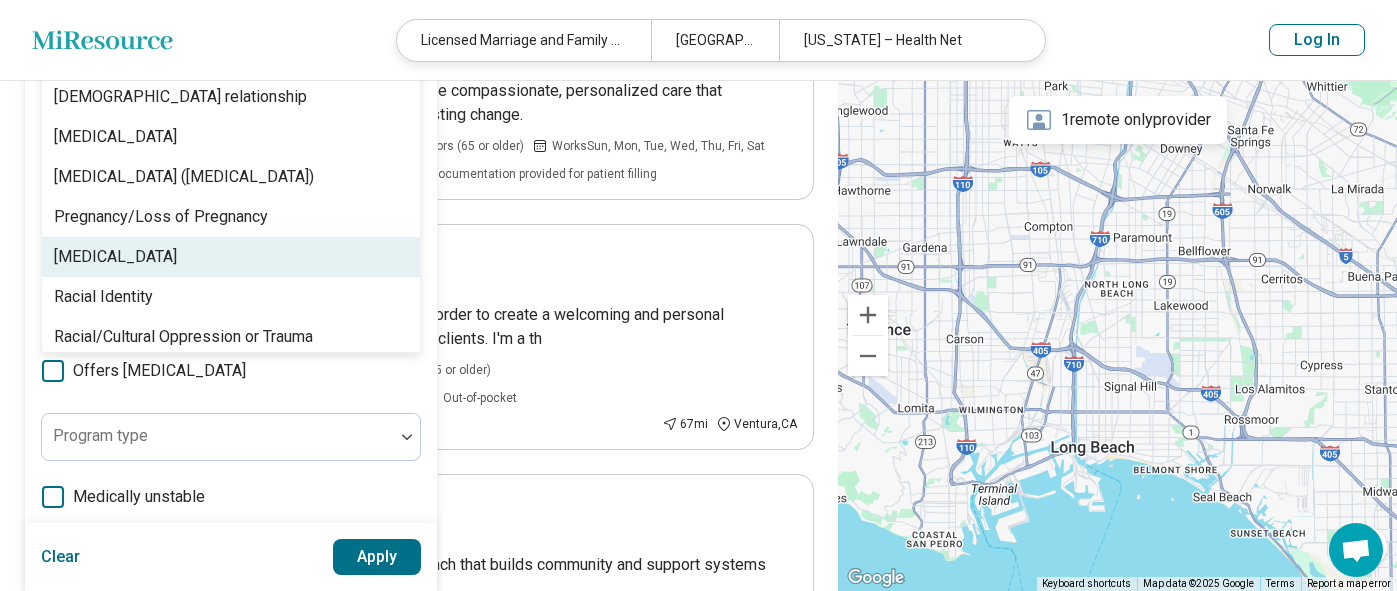 scroll, scrollTop: 2810, scrollLeft: 0, axis: vertical 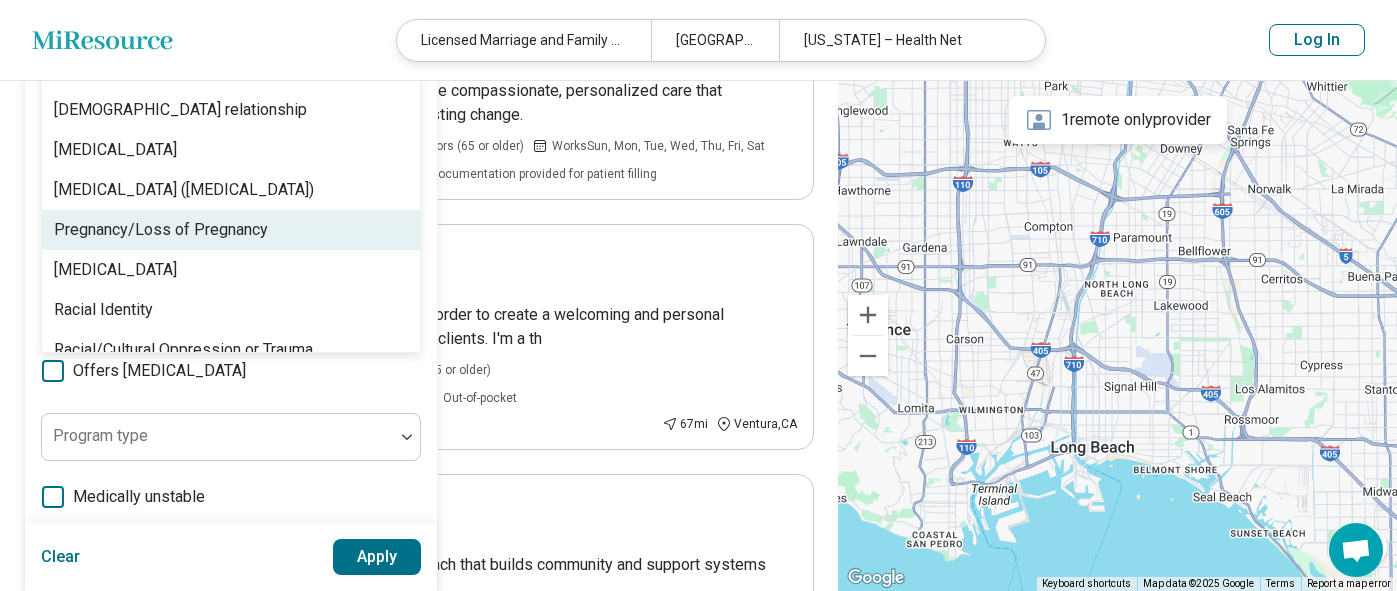 click on "Pregnancy/Loss of Pregnancy" at bounding box center (161, 230) 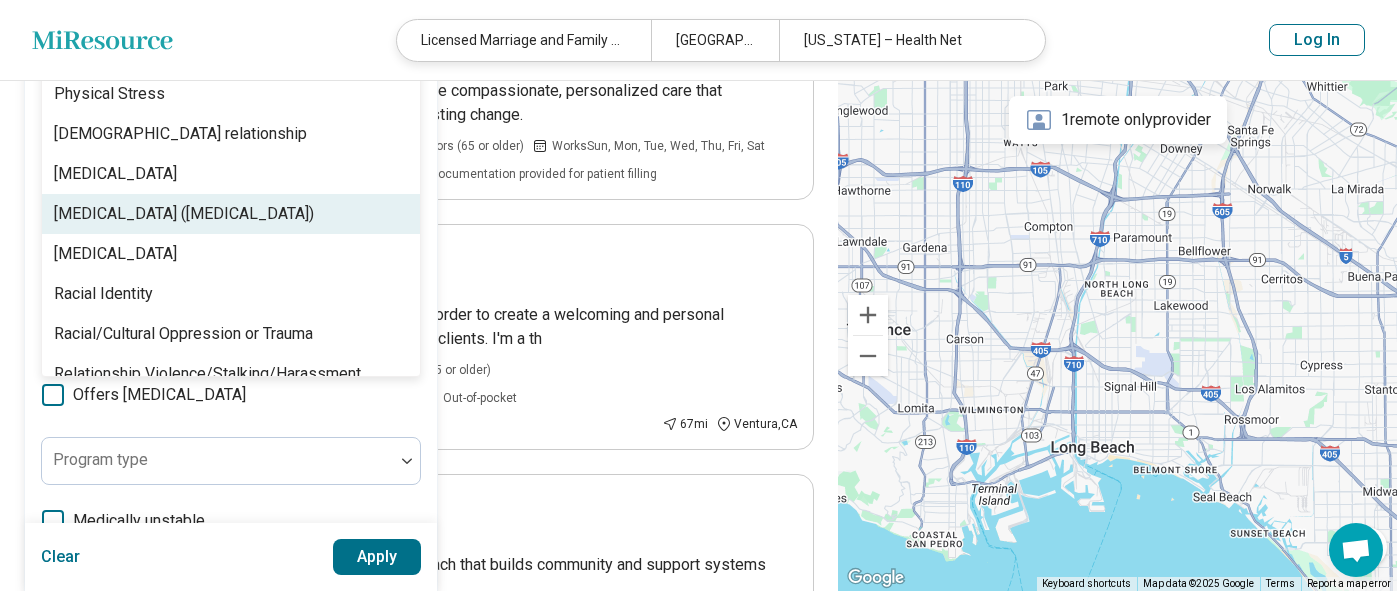 scroll, scrollTop: 215, scrollLeft: 0, axis: vertical 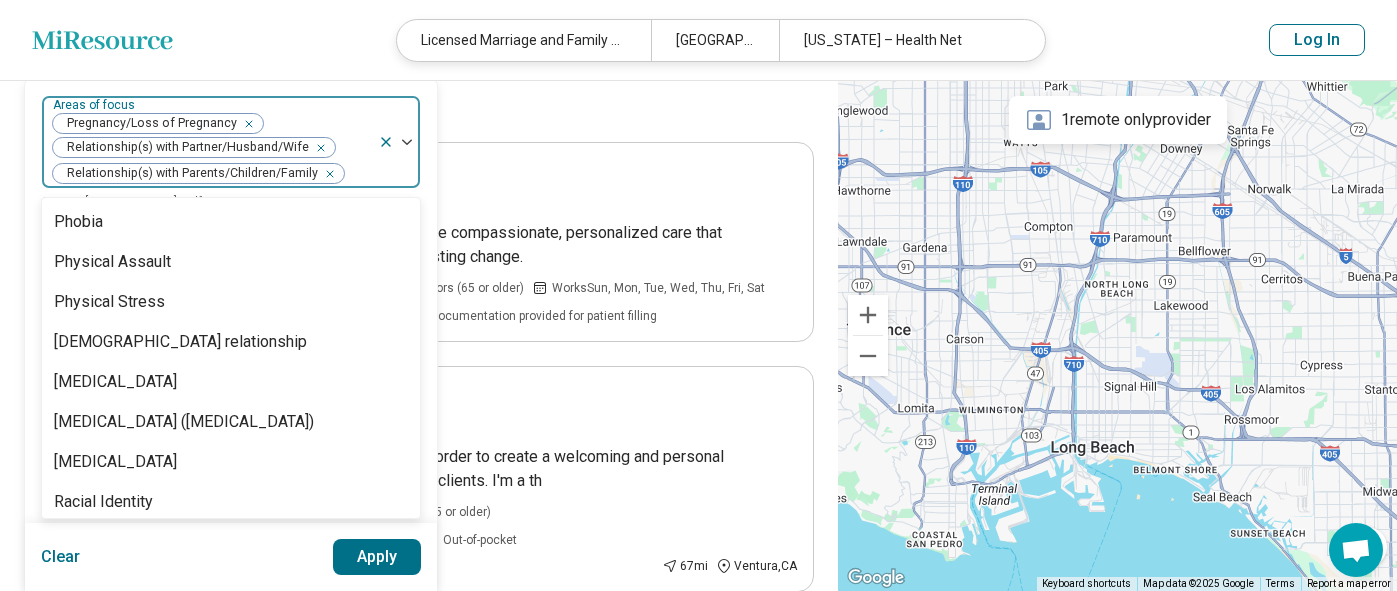 click 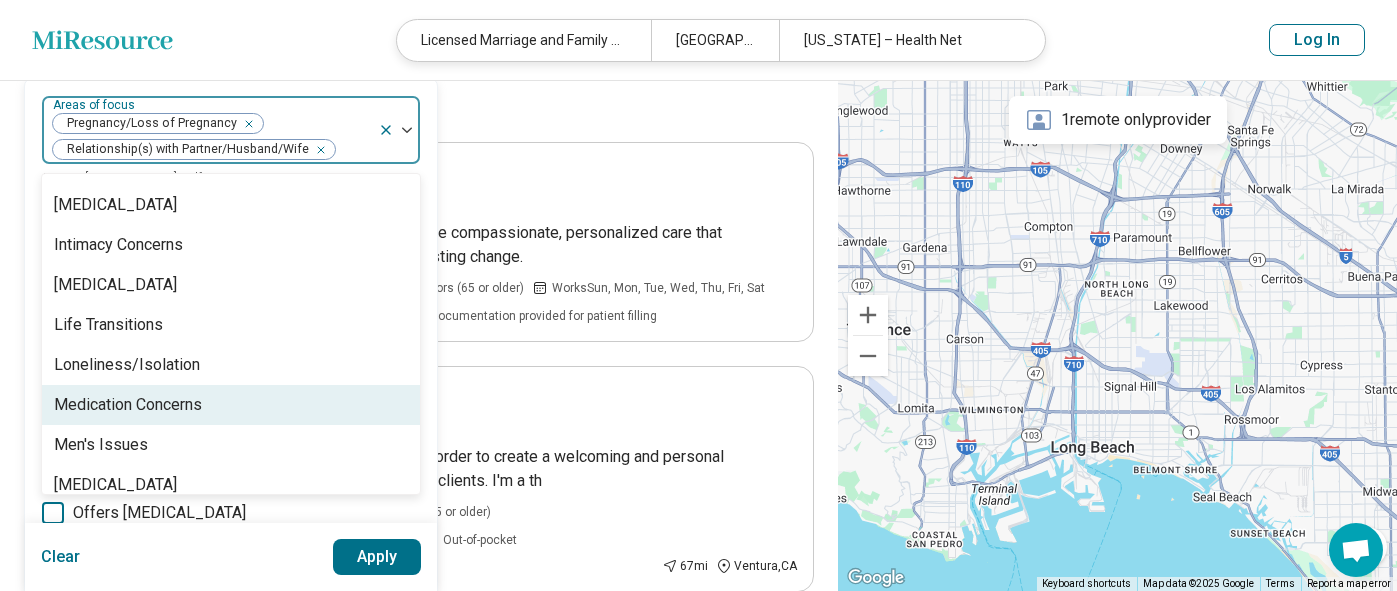 scroll, scrollTop: 1947, scrollLeft: 0, axis: vertical 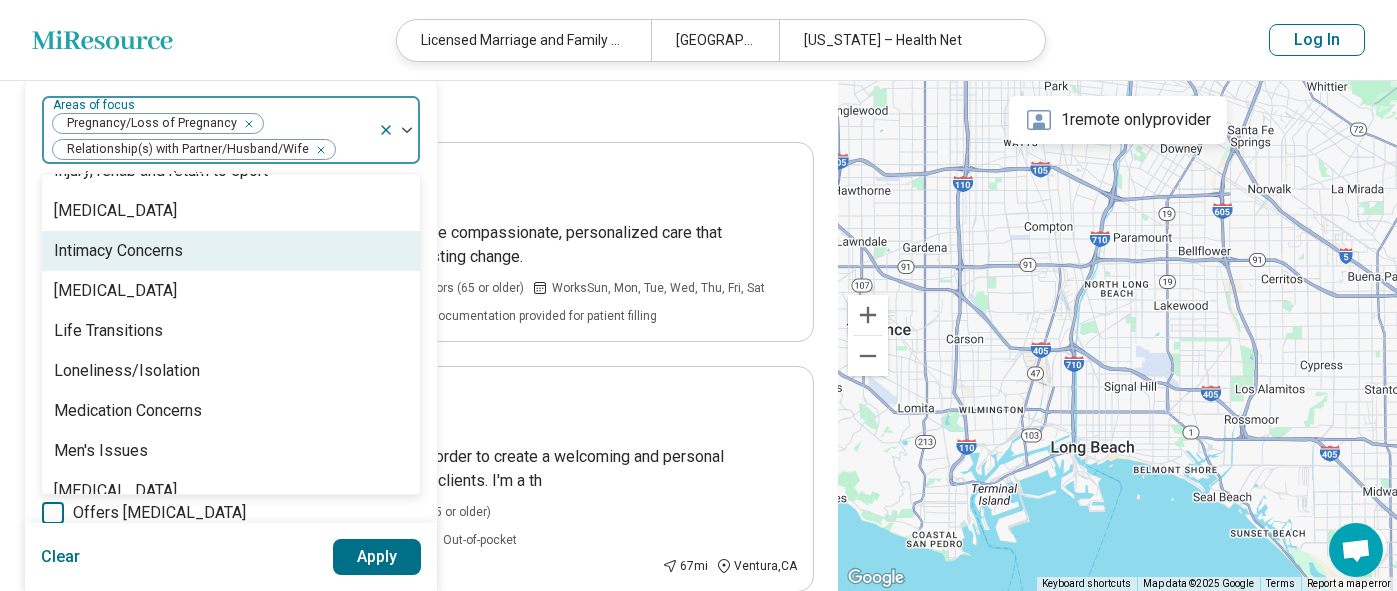 click on "Intimacy Concerns" at bounding box center [118, 251] 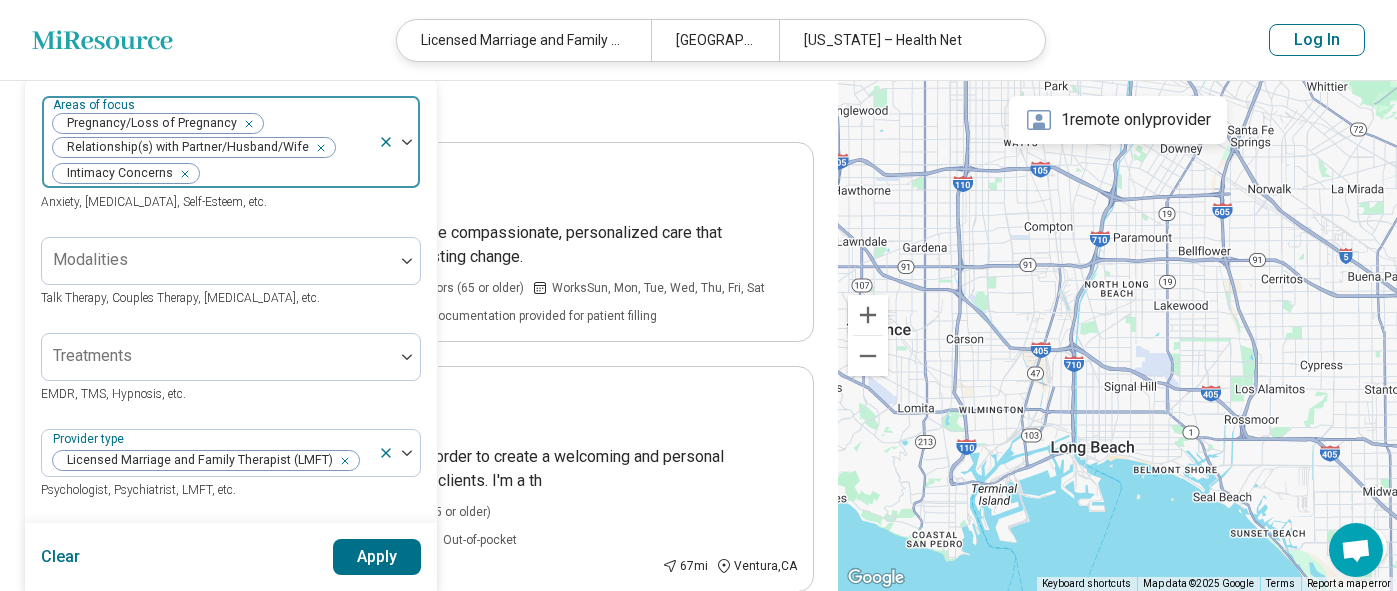 click on "Specialty 1 Areas of focus Pregnancy/Loss of Pregnancy Relationship(s) with Partner/Husband/Wife Intimacy Concerns Anxiety, Depression, Self-Esteem, etc. Modalities Talk Therapy, Couples Therapy, Family Therapy, etc. Treatments EMDR, TMS, Hypnosis, etc. Provider type Licensed Marriage and Family Therapist (LMFT) Psychologist, Psychiatrist, LMFT, etc. Offers medication management Program type Medically unstable Actively suicidal Help with activities of daily living Special groups Body positivity, People with disabilities, Active duty military, etc. Age groups Clear Apply Payment 11 Availability 1 Identity preferences 1 Amenities Accessibility Clear filters" at bounding box center [419, 77] 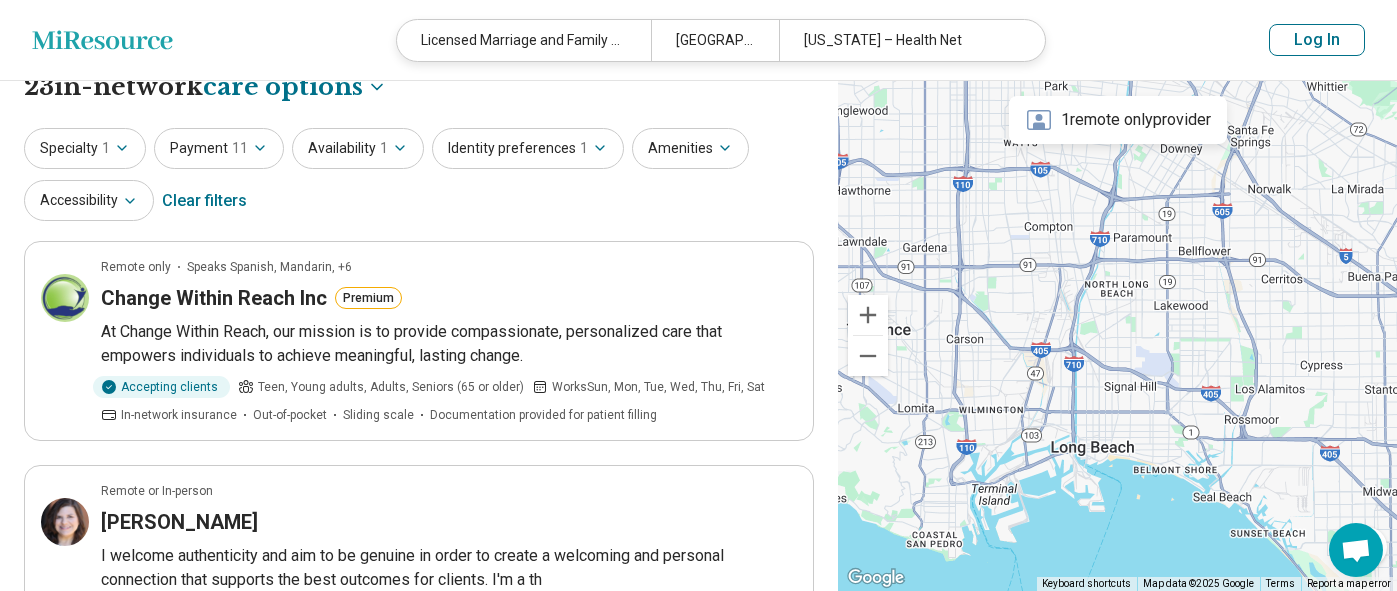 scroll, scrollTop: 36, scrollLeft: 0, axis: vertical 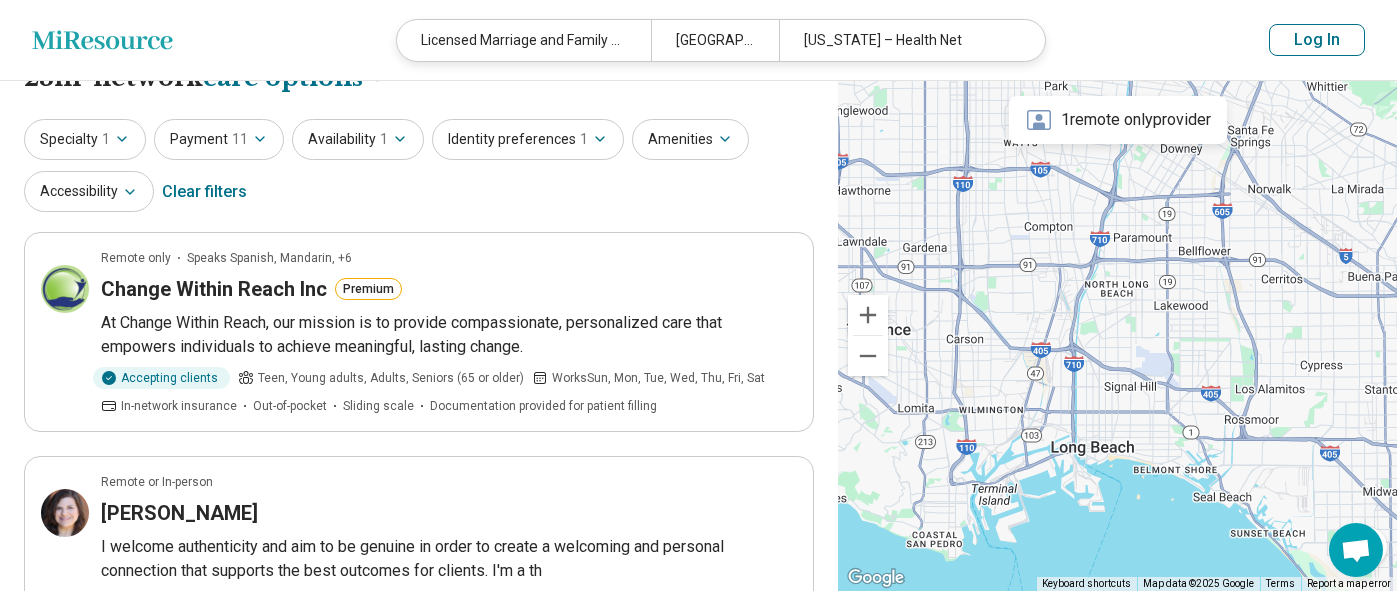click on "1" at bounding box center [106, 139] 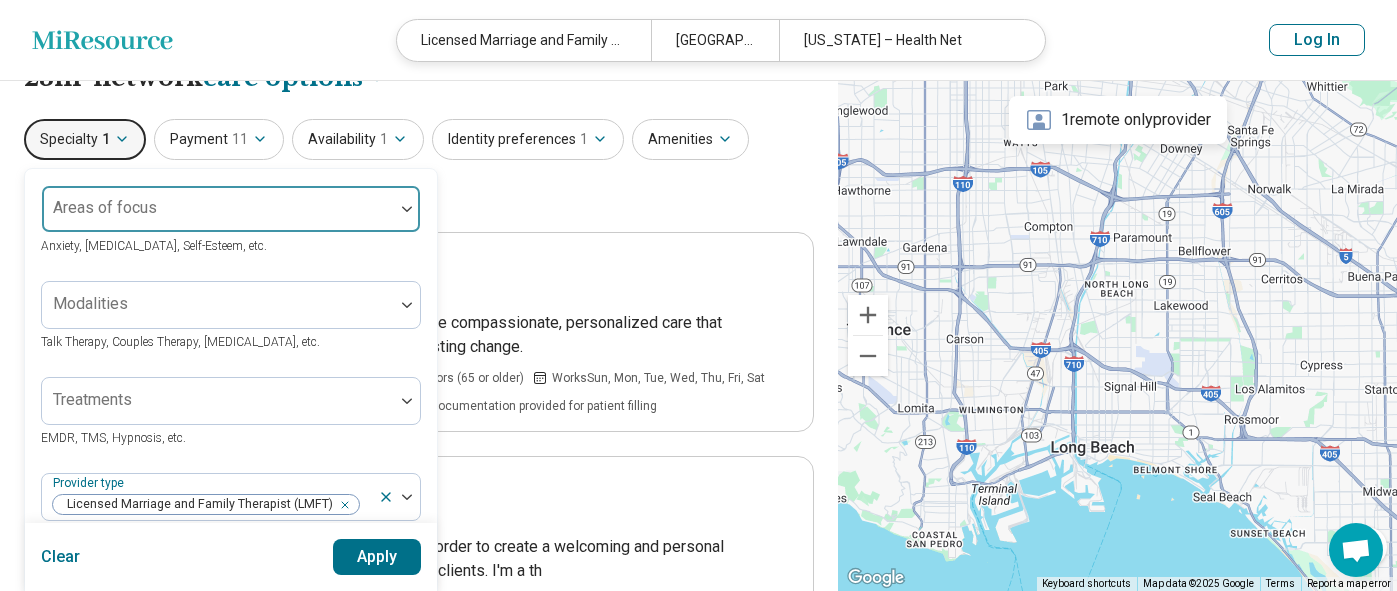 click at bounding box center [218, 217] 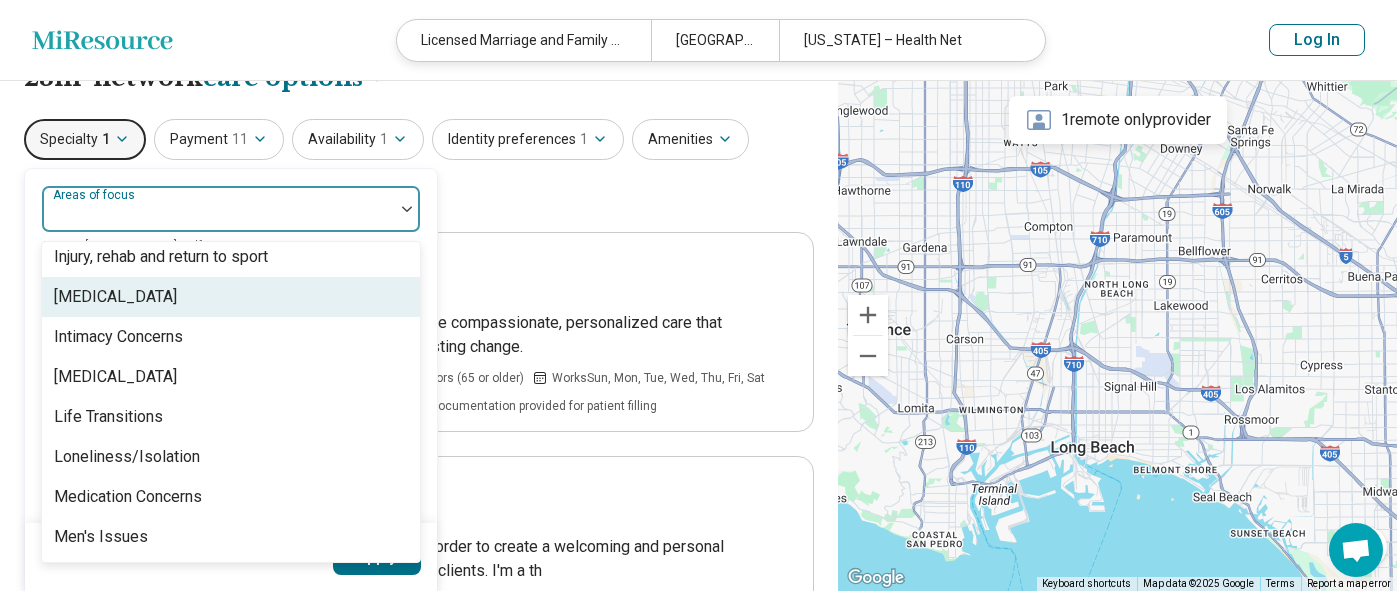 scroll, scrollTop: 1940, scrollLeft: 0, axis: vertical 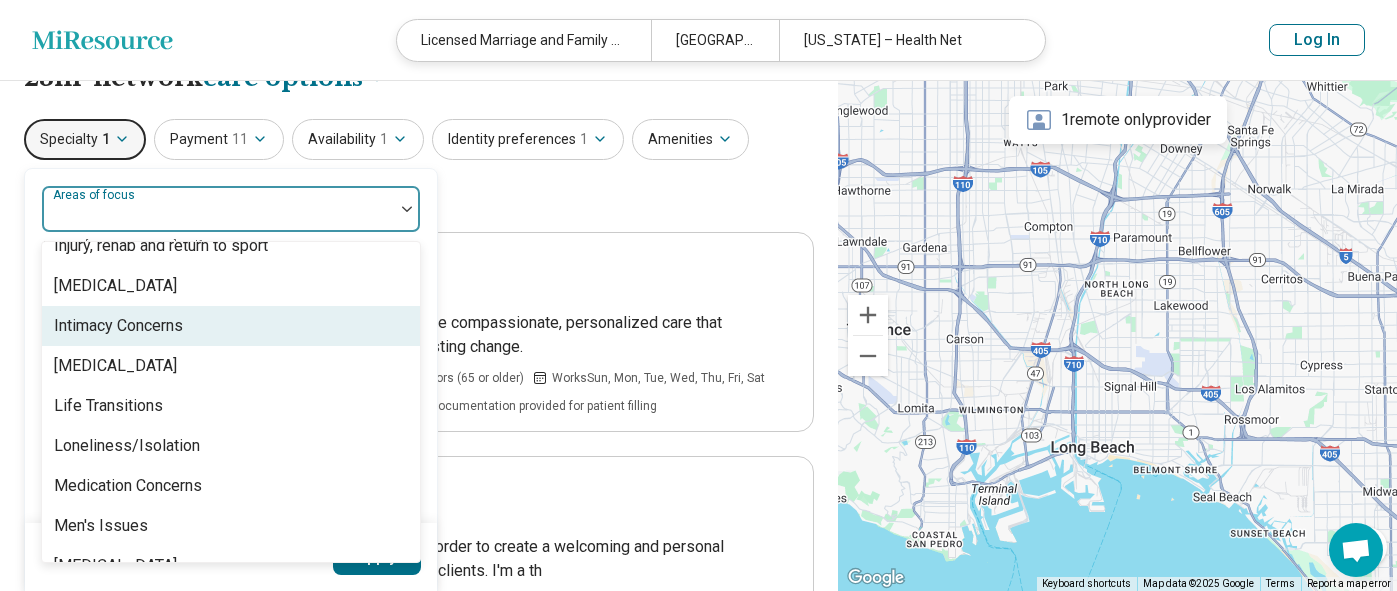 click on "Intimacy Concerns" at bounding box center [118, 326] 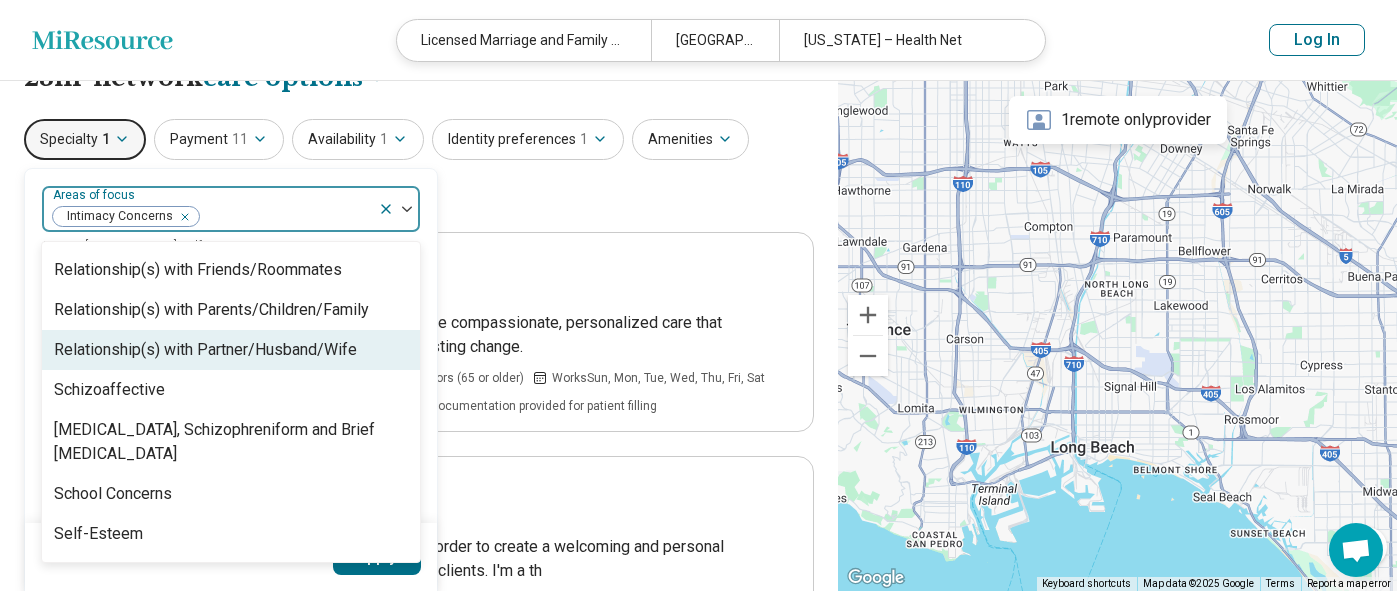 scroll, scrollTop: 3144, scrollLeft: 0, axis: vertical 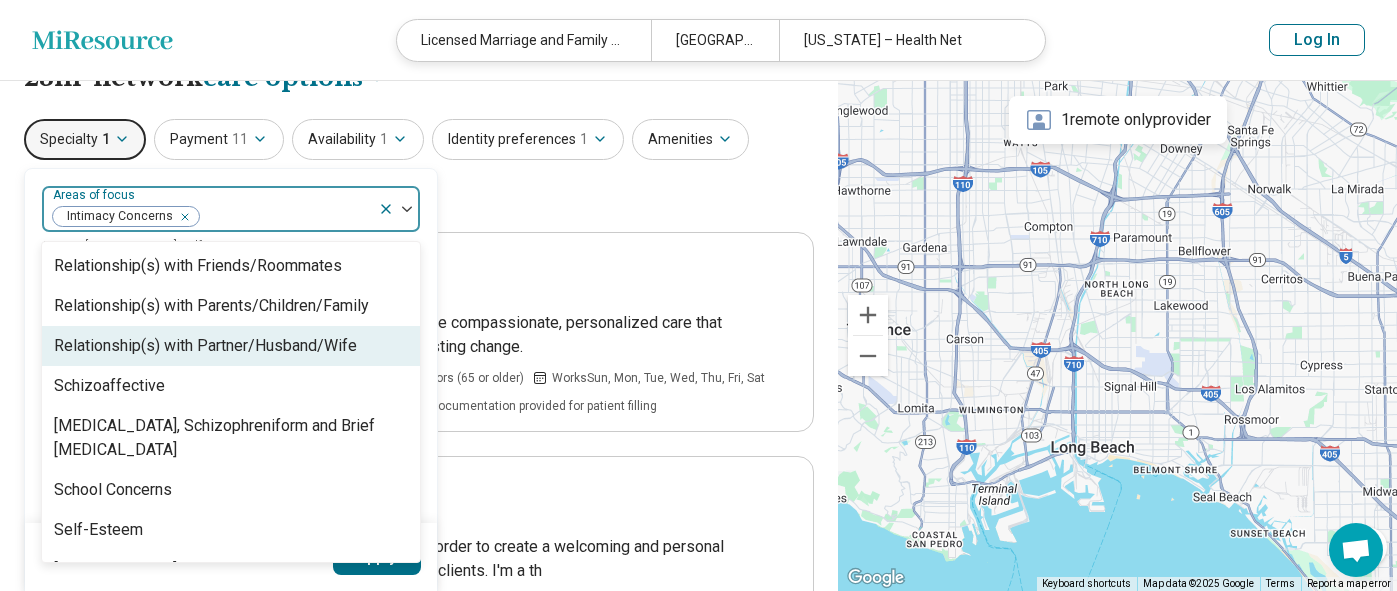 click on "Relationship(s) with Partner/Husband/Wife" at bounding box center [205, 346] 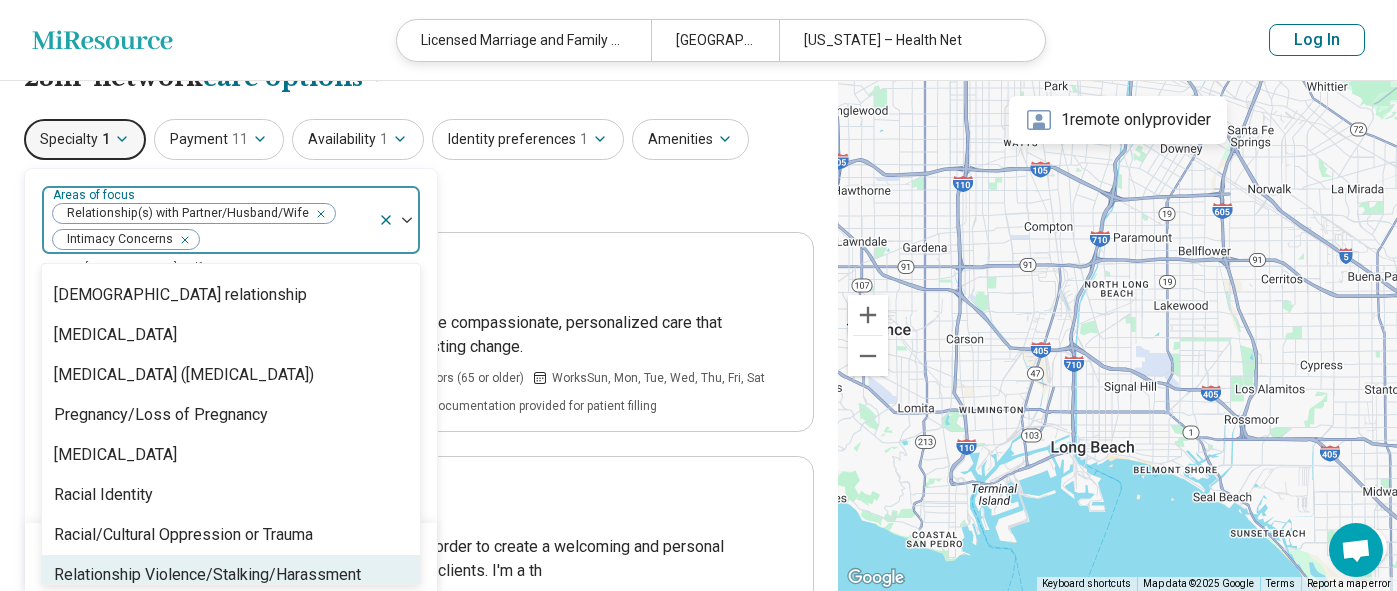 scroll, scrollTop: 2808, scrollLeft: 0, axis: vertical 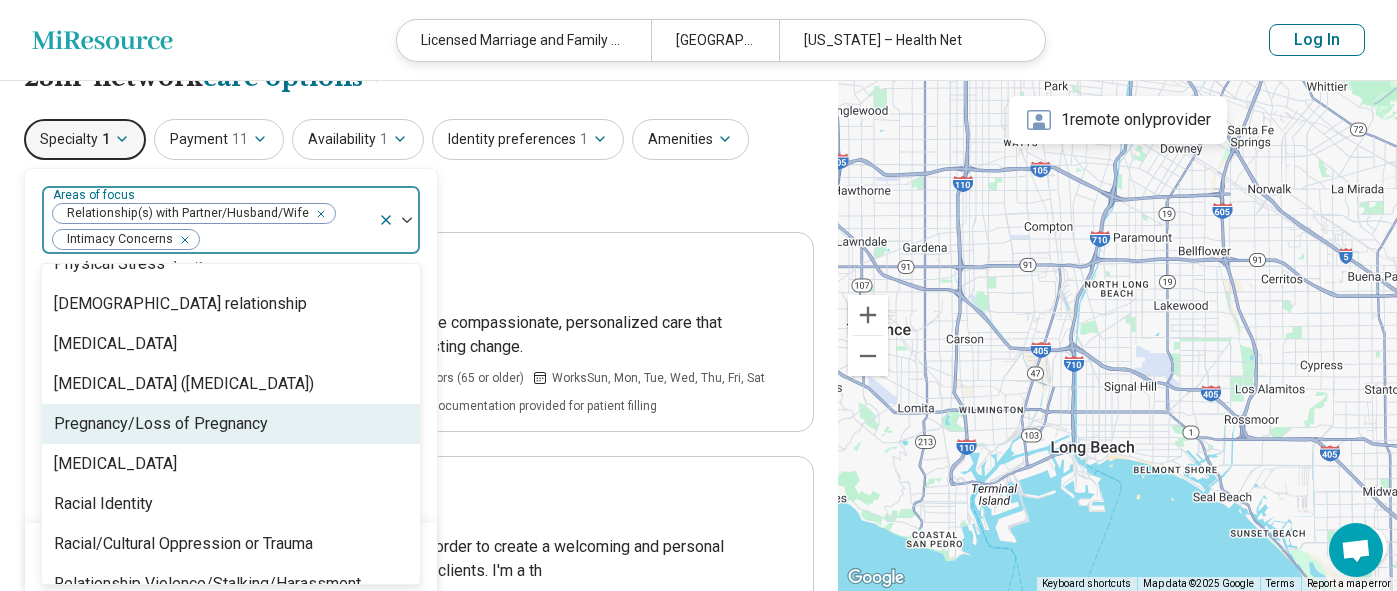 click on "Pregnancy/Loss of Pregnancy" at bounding box center (161, 424) 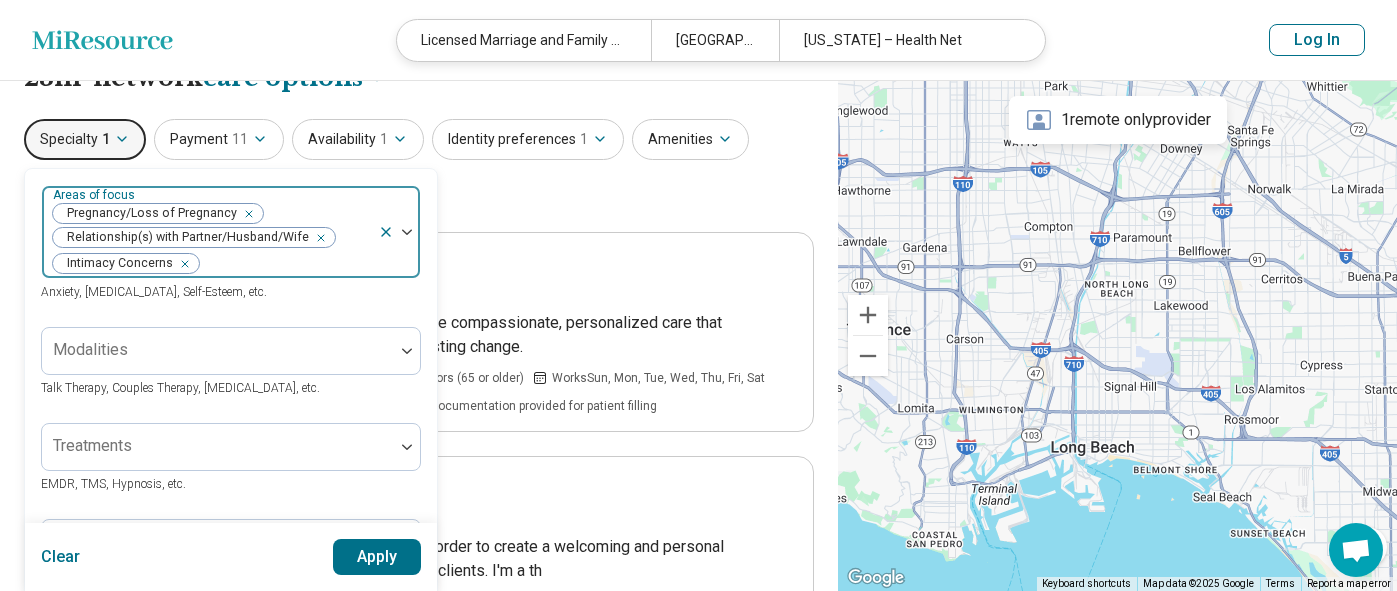 click at bounding box center (285, 264) 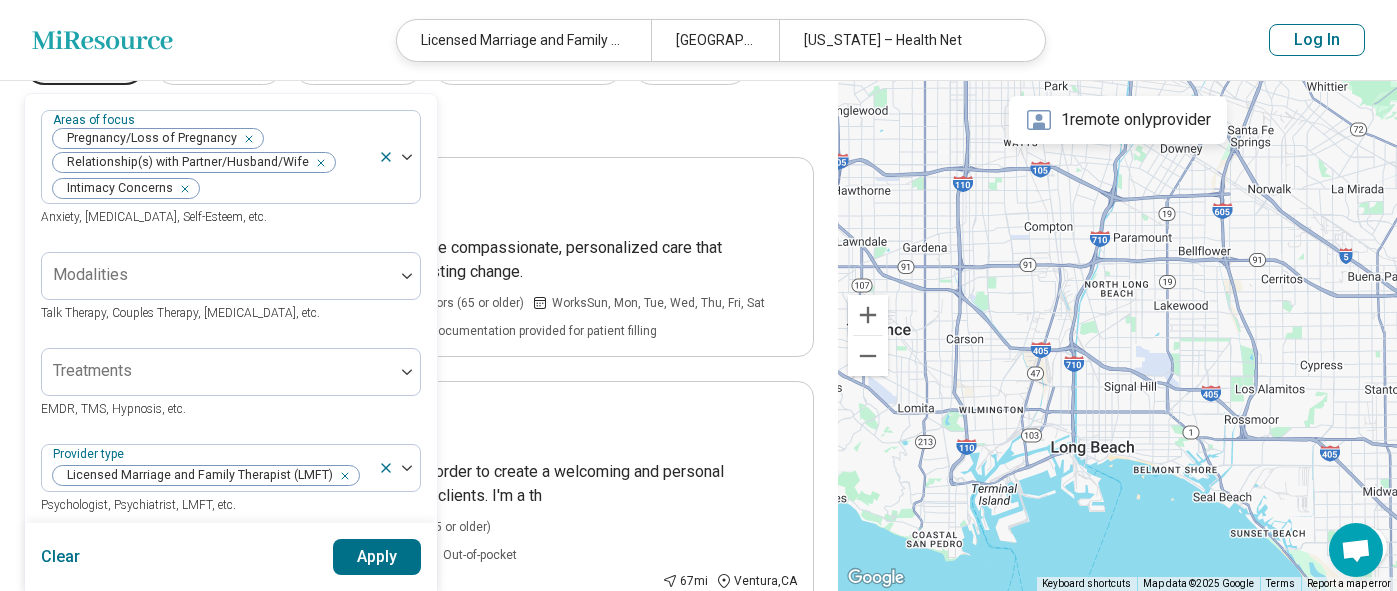 scroll, scrollTop: 110, scrollLeft: 0, axis: vertical 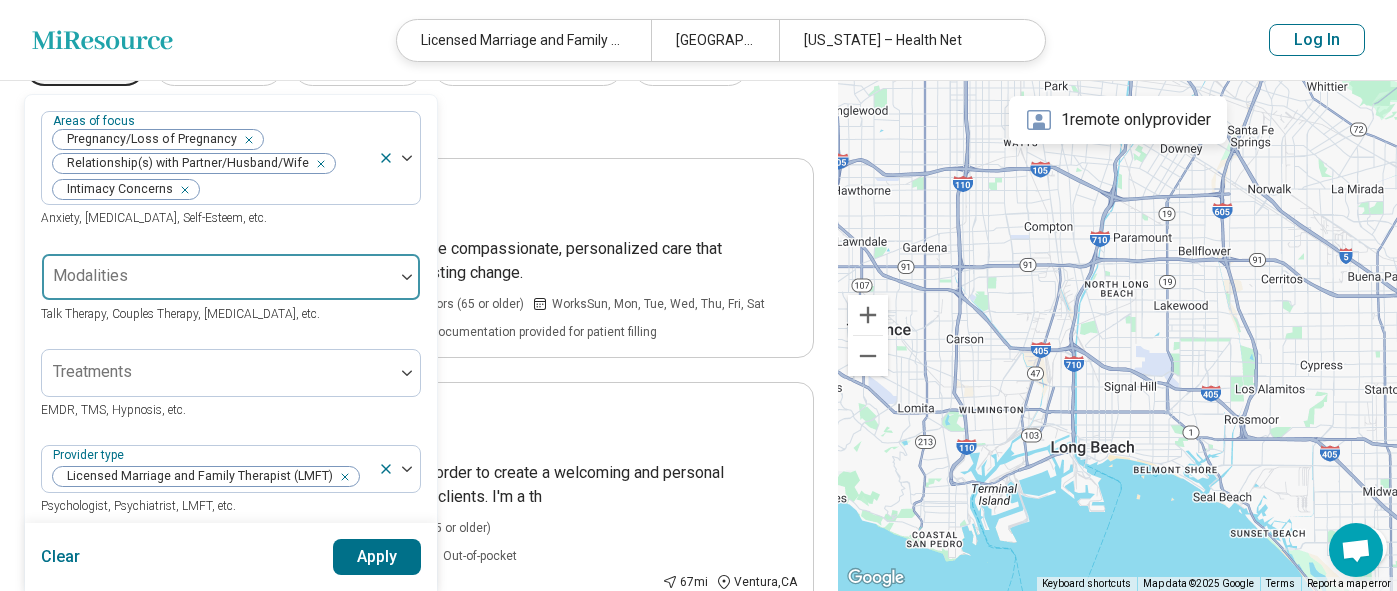 click at bounding box center [407, 277] 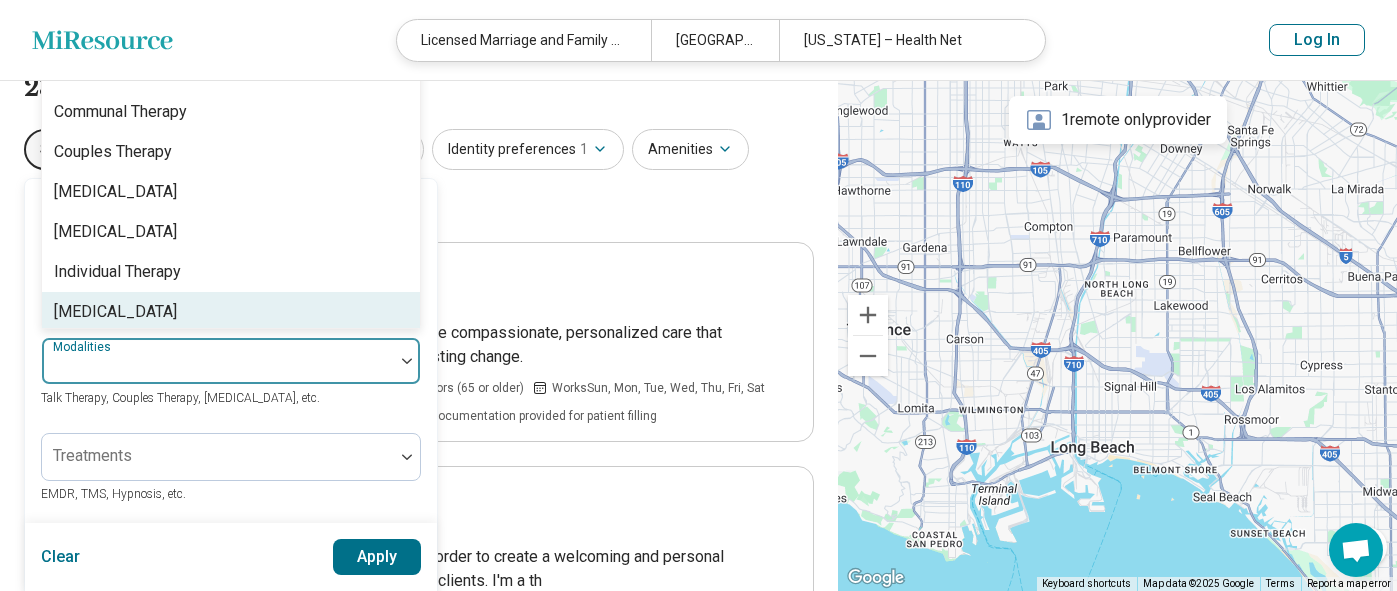 scroll, scrollTop: 0, scrollLeft: 0, axis: both 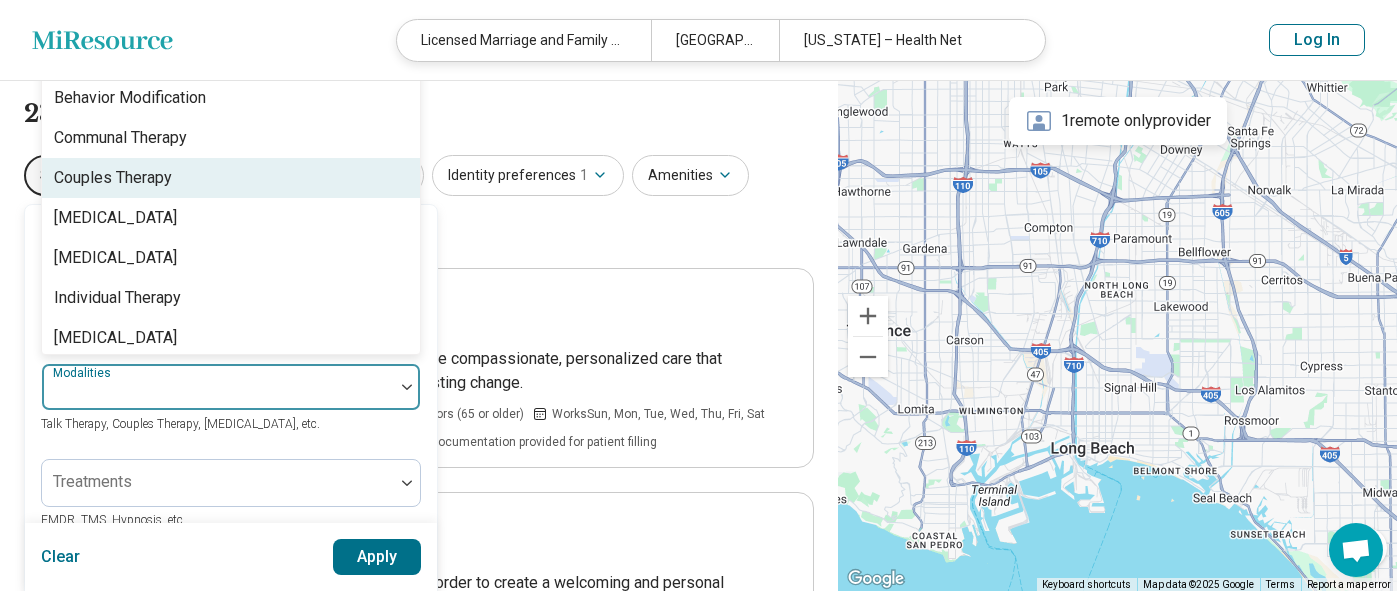 click on "Couples Therapy" at bounding box center [113, 178] 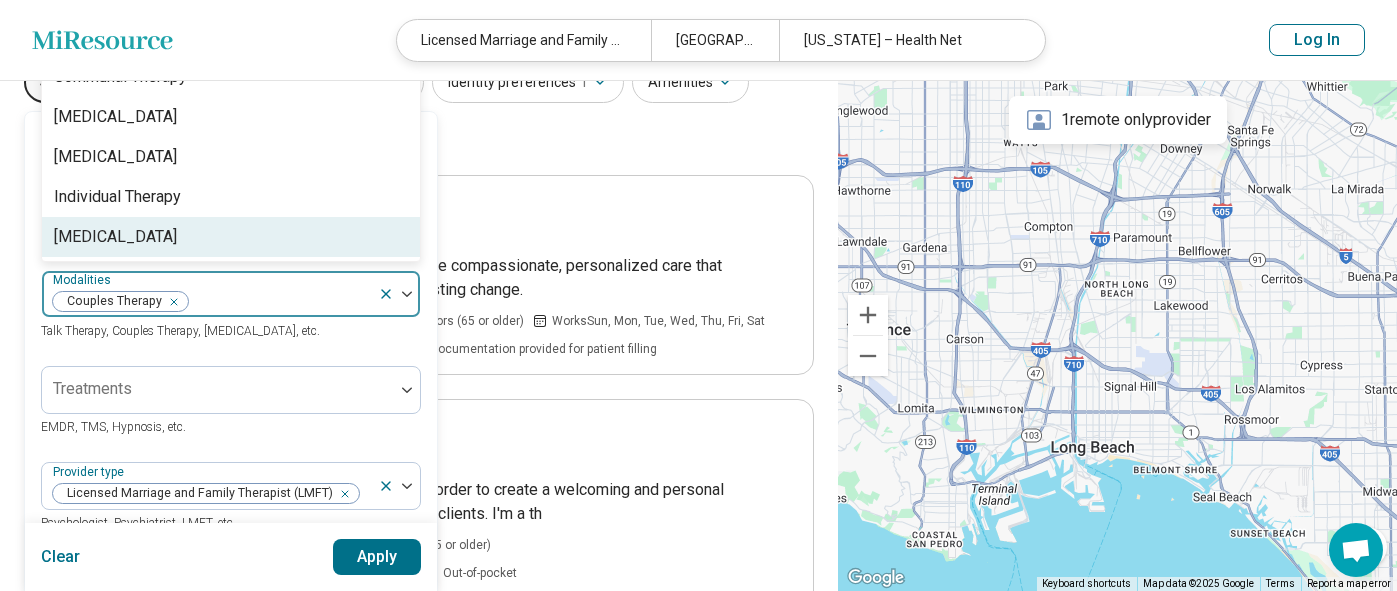 scroll, scrollTop: 100, scrollLeft: 0, axis: vertical 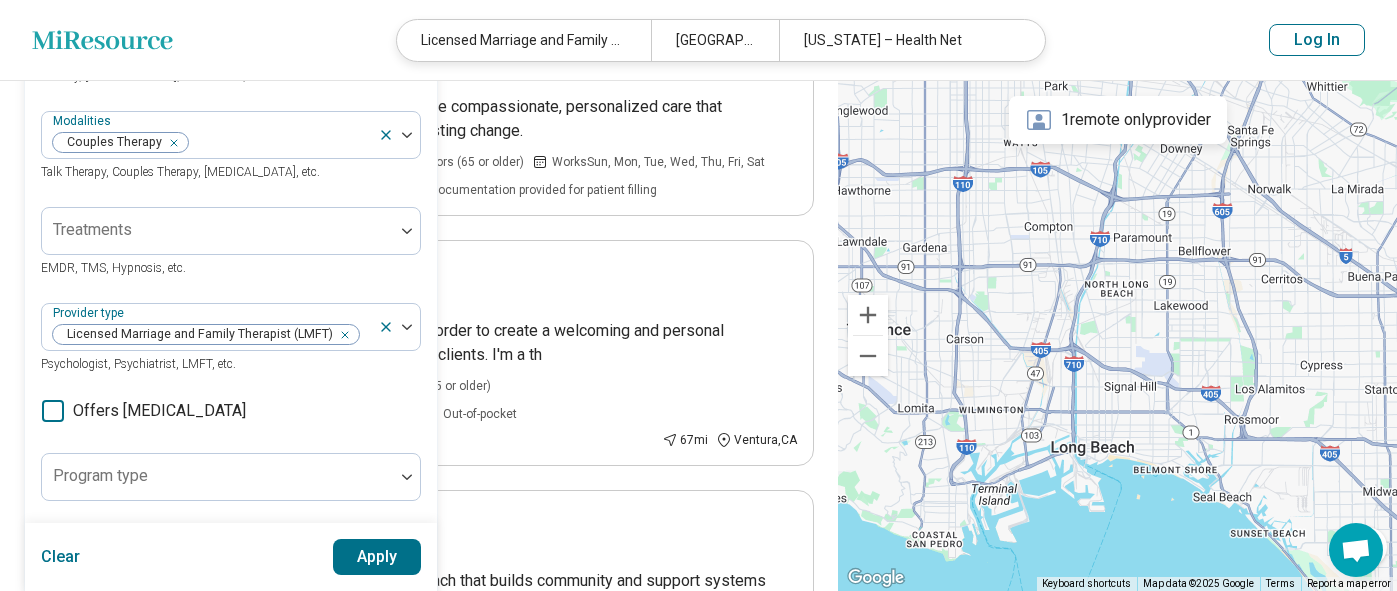 click on "Apply" at bounding box center (377, 557) 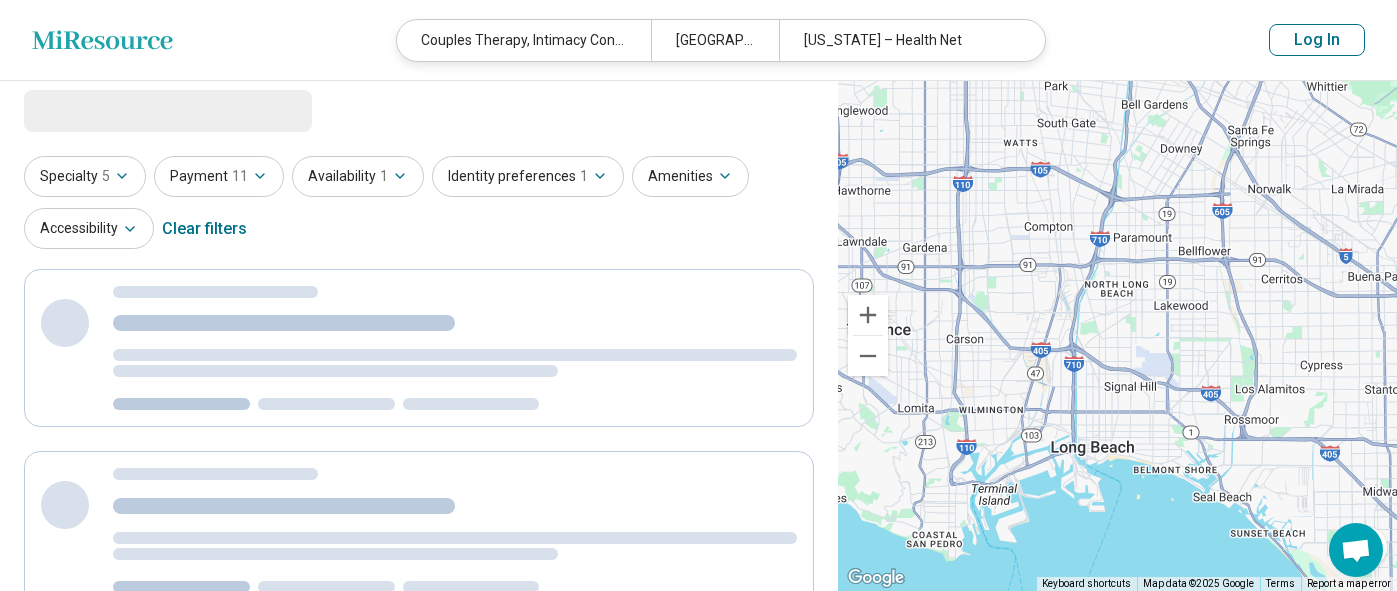 scroll, scrollTop: 0, scrollLeft: 0, axis: both 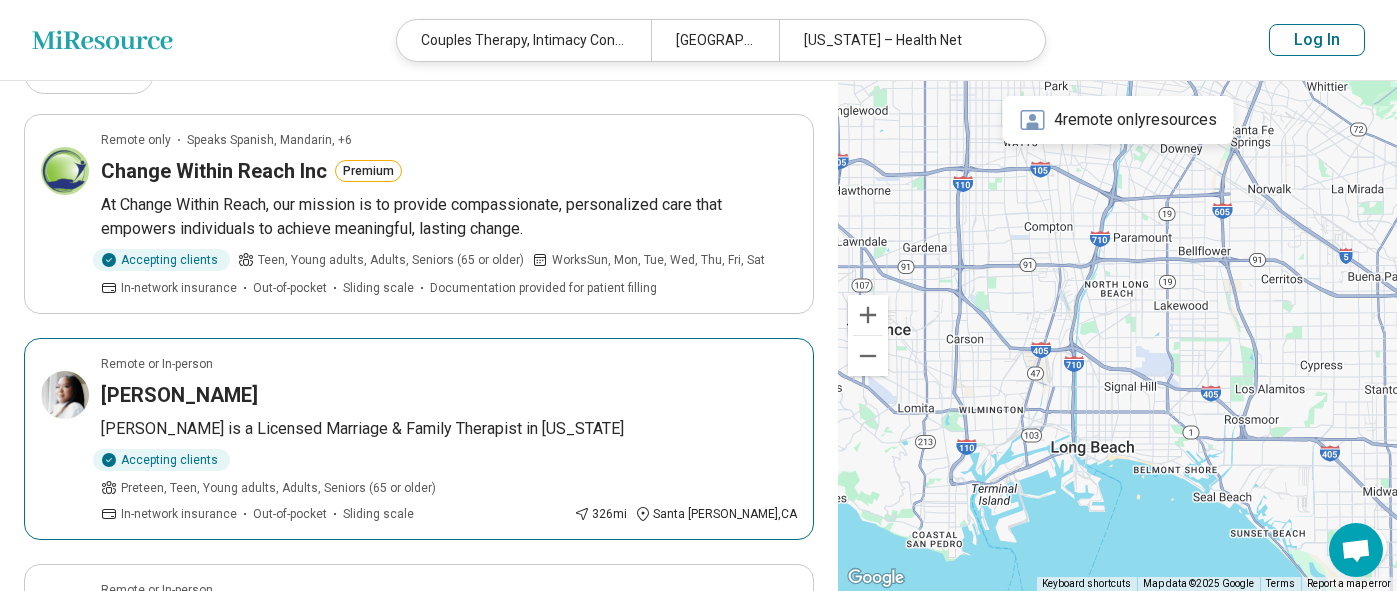 click on "Marion West" at bounding box center (179, 395) 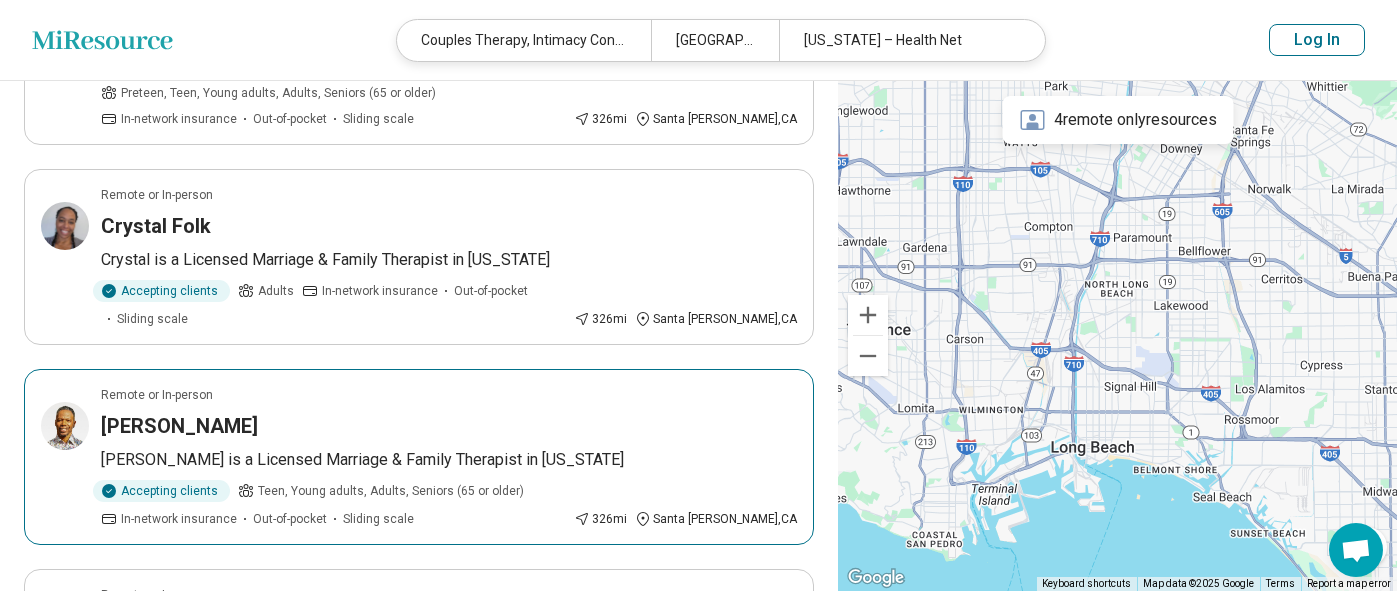 scroll, scrollTop: 555, scrollLeft: 0, axis: vertical 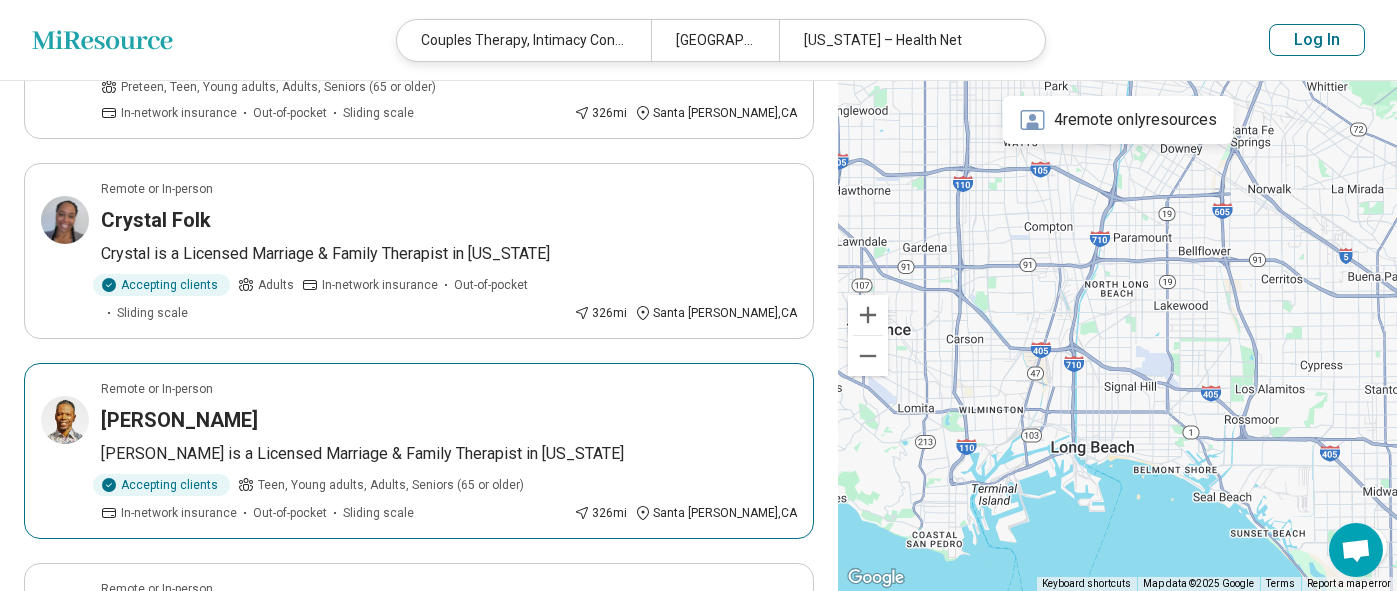 click on "Gregory Owens" at bounding box center [179, 420] 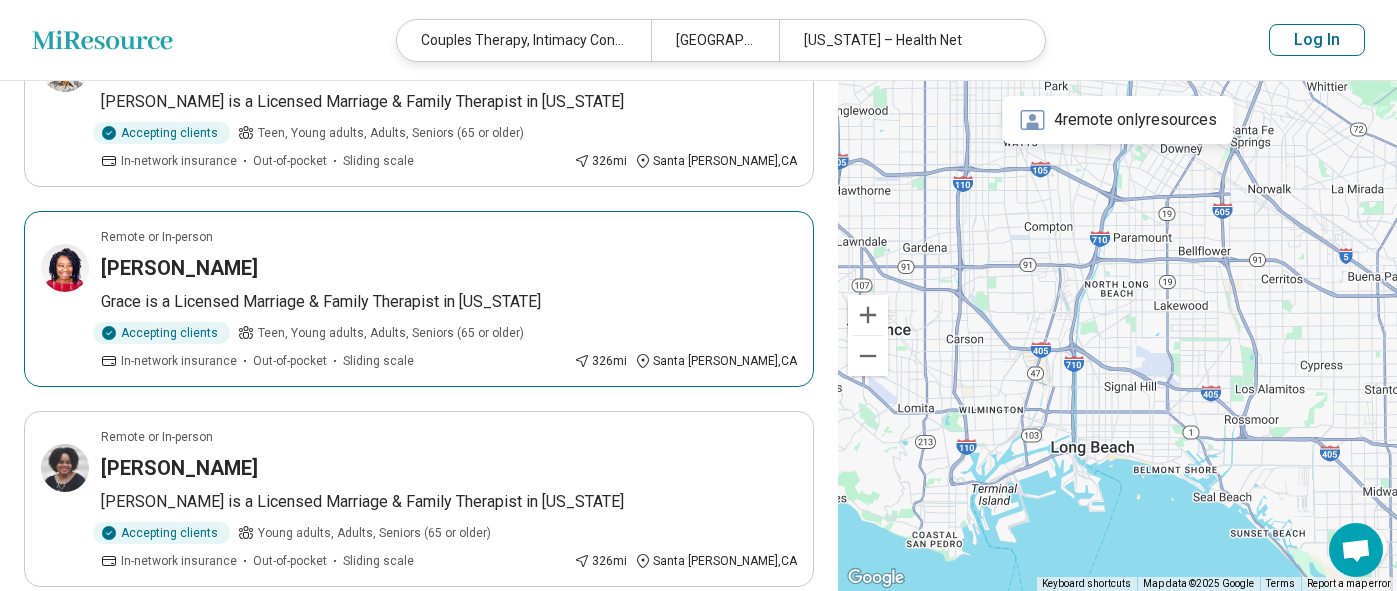 scroll, scrollTop: 905, scrollLeft: 0, axis: vertical 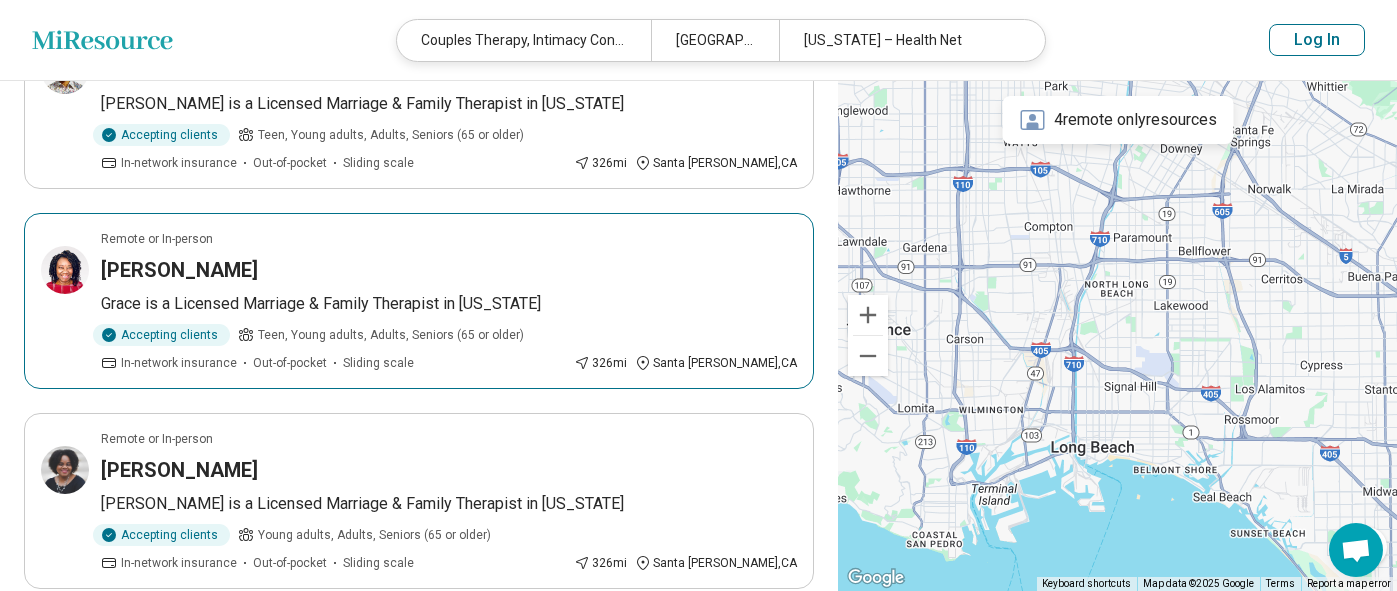 click on "Grace Peprah" at bounding box center (179, 270) 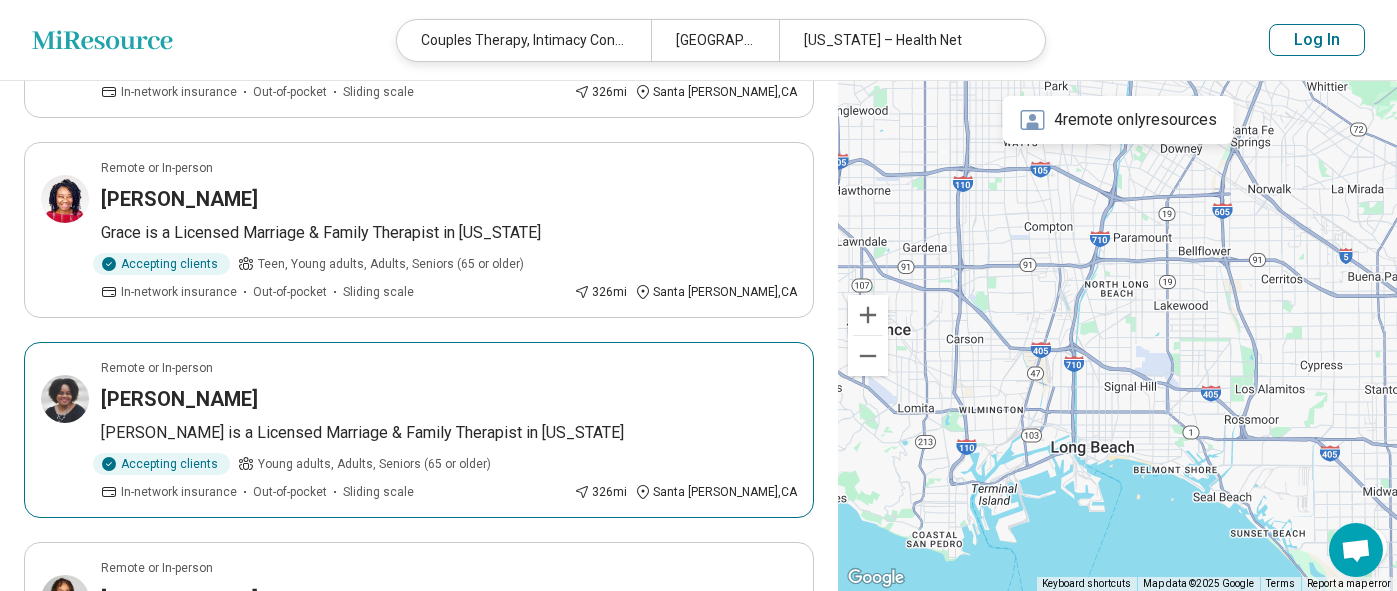scroll, scrollTop: 990, scrollLeft: 0, axis: vertical 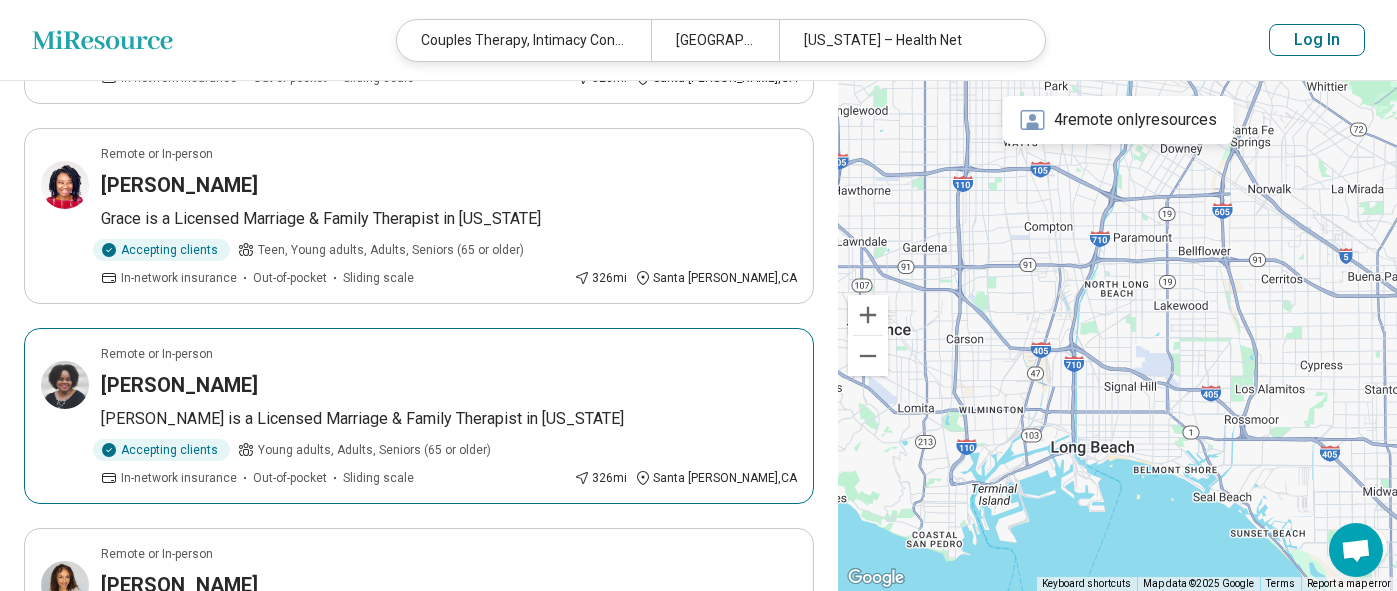 click on "Miriam DeBerry" at bounding box center (179, 385) 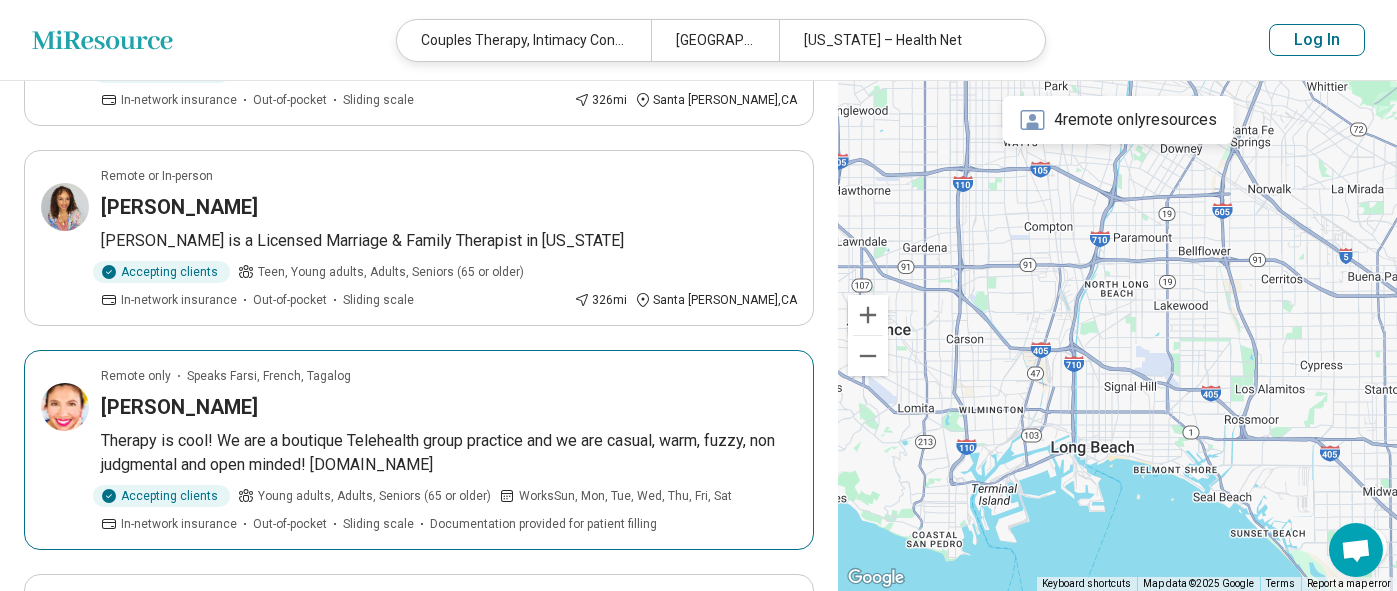 scroll, scrollTop: 1375, scrollLeft: 0, axis: vertical 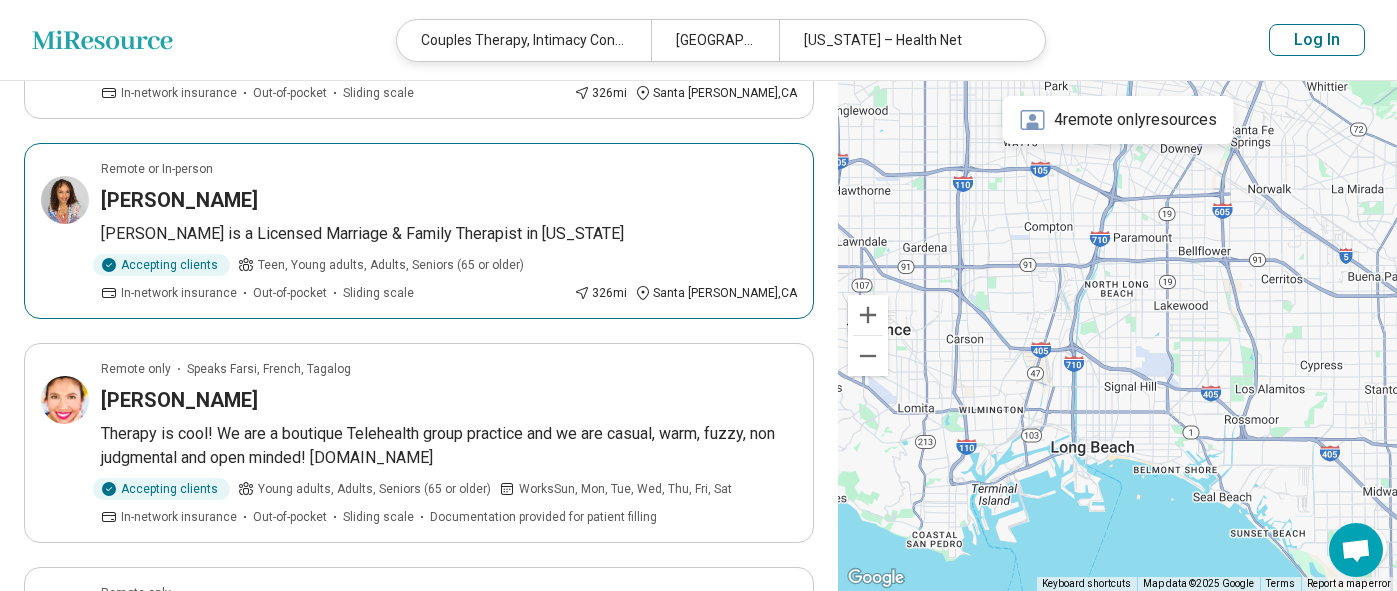 click on "[PERSON_NAME]" at bounding box center [179, 200] 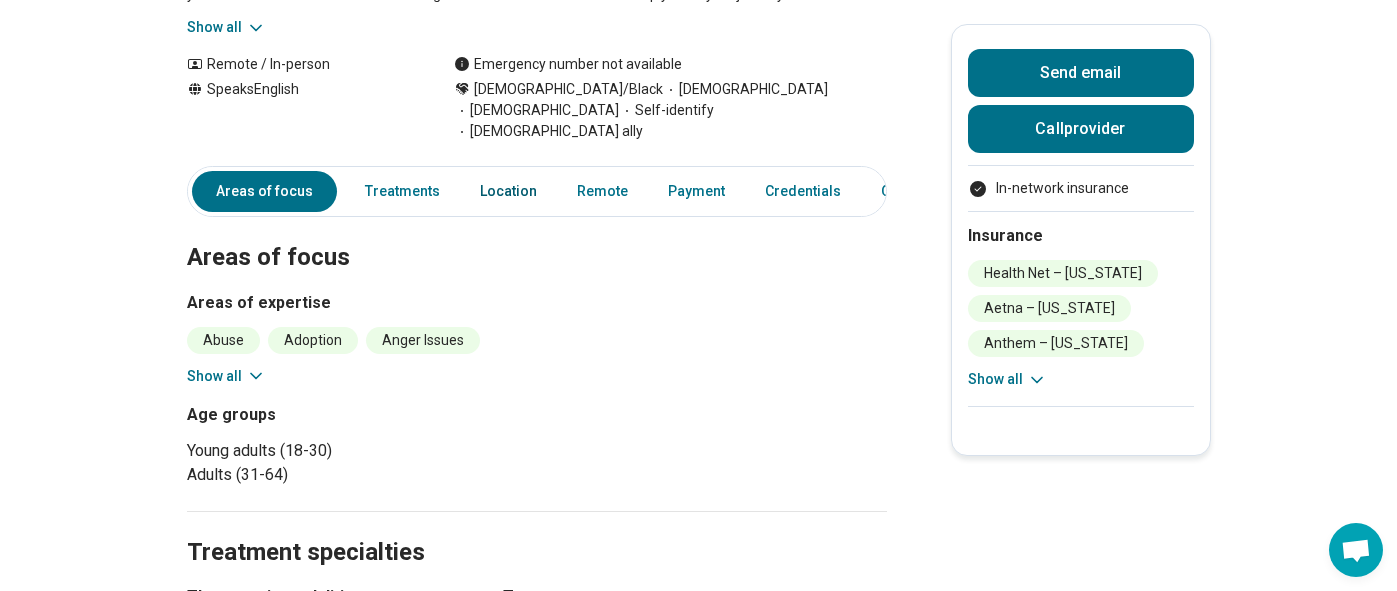 scroll, scrollTop: 413, scrollLeft: 0, axis: vertical 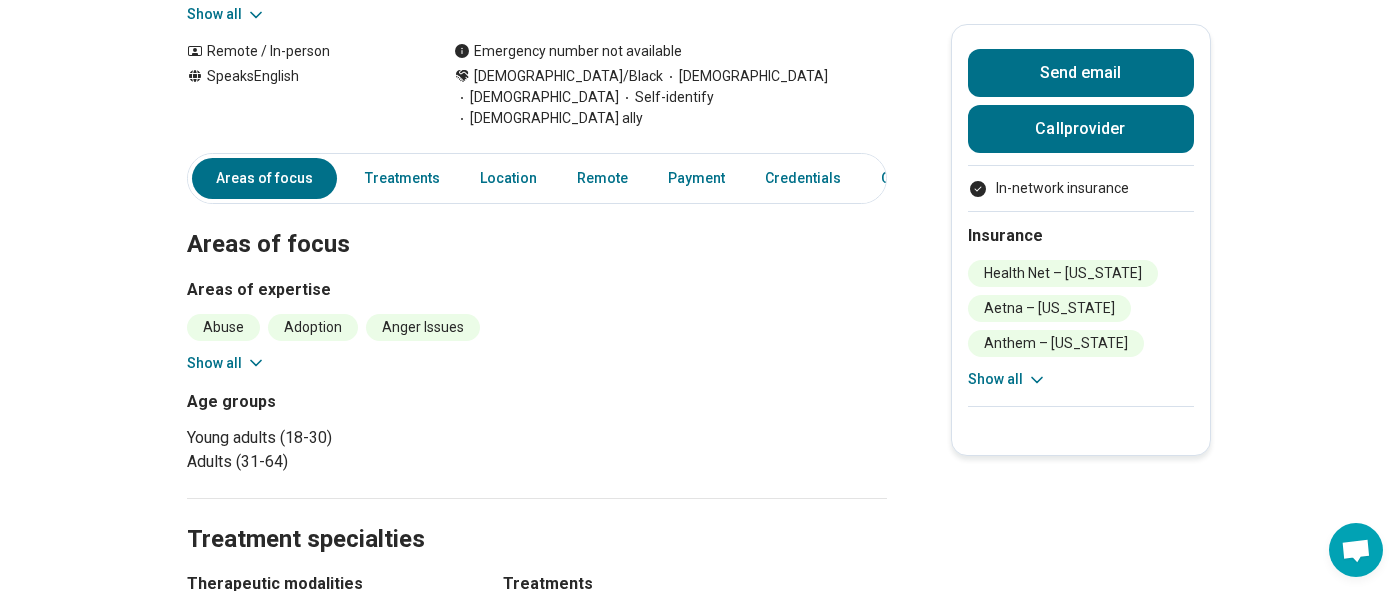 click 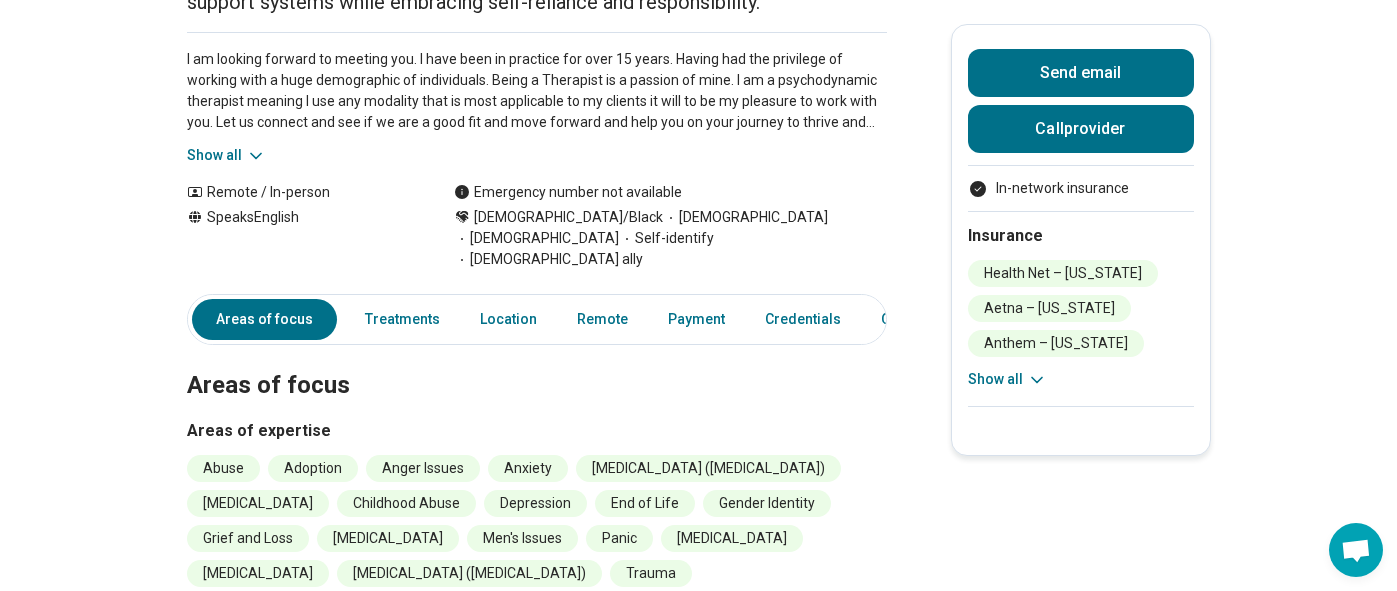 scroll, scrollTop: 0, scrollLeft: 0, axis: both 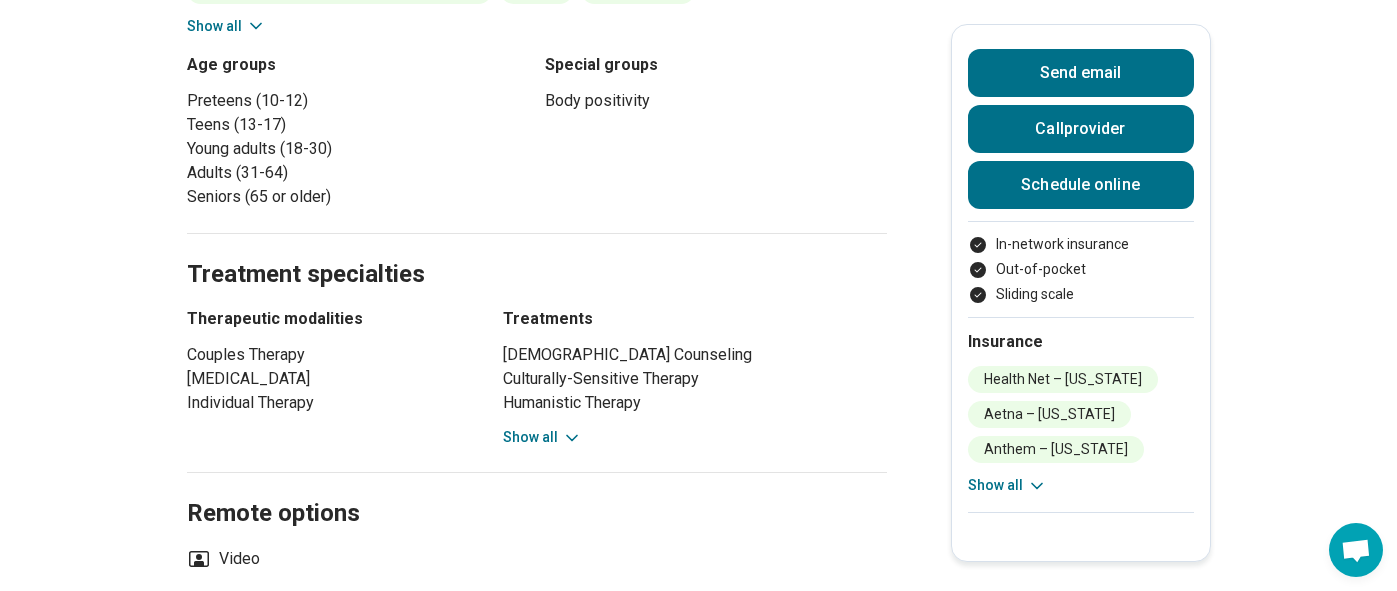 click on "Show all" at bounding box center (542, 437) 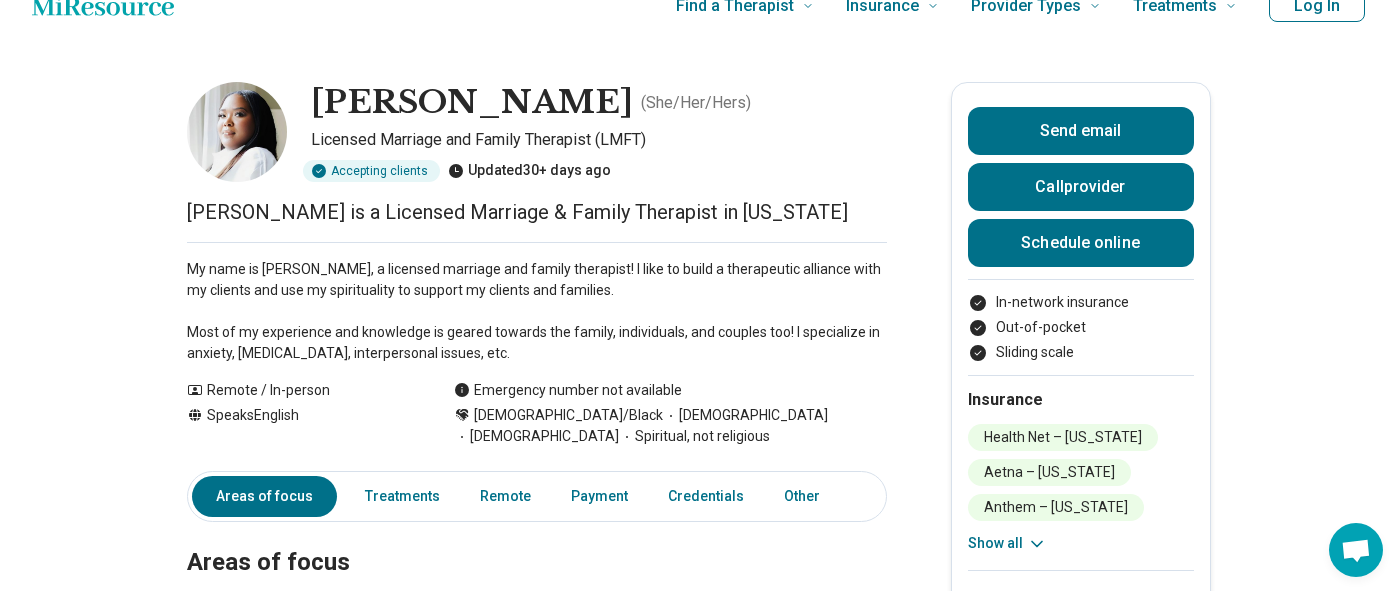 scroll, scrollTop: 0, scrollLeft: 0, axis: both 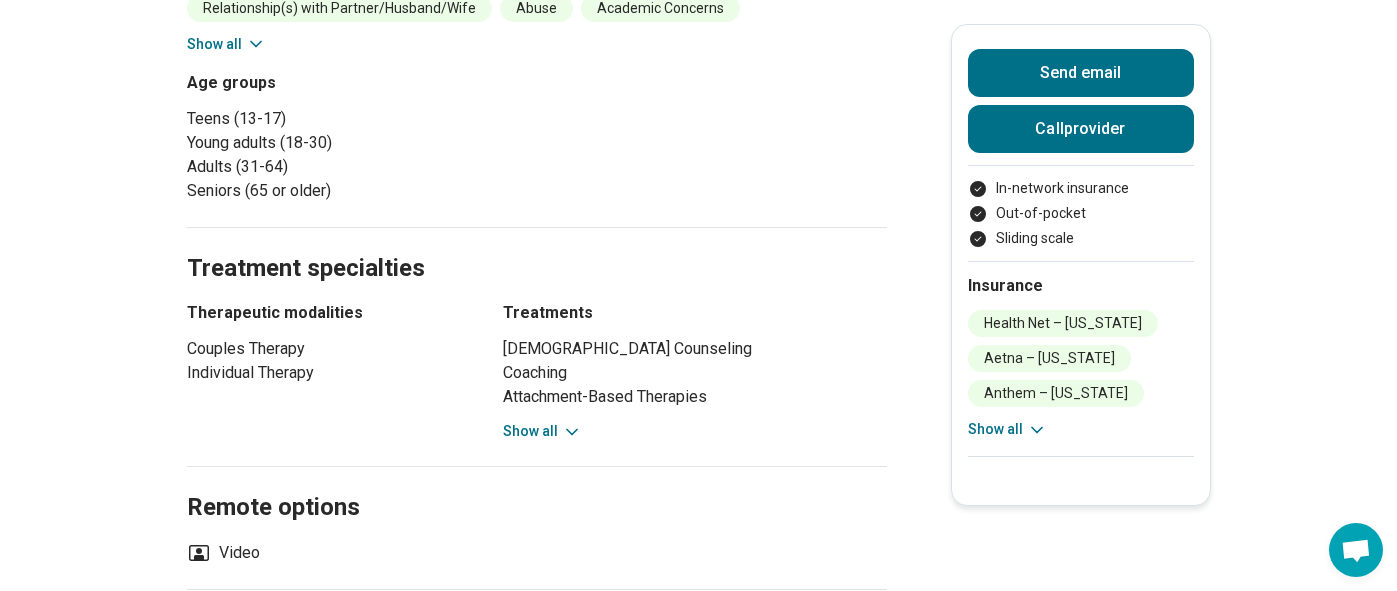 click on "Show all" at bounding box center [542, 431] 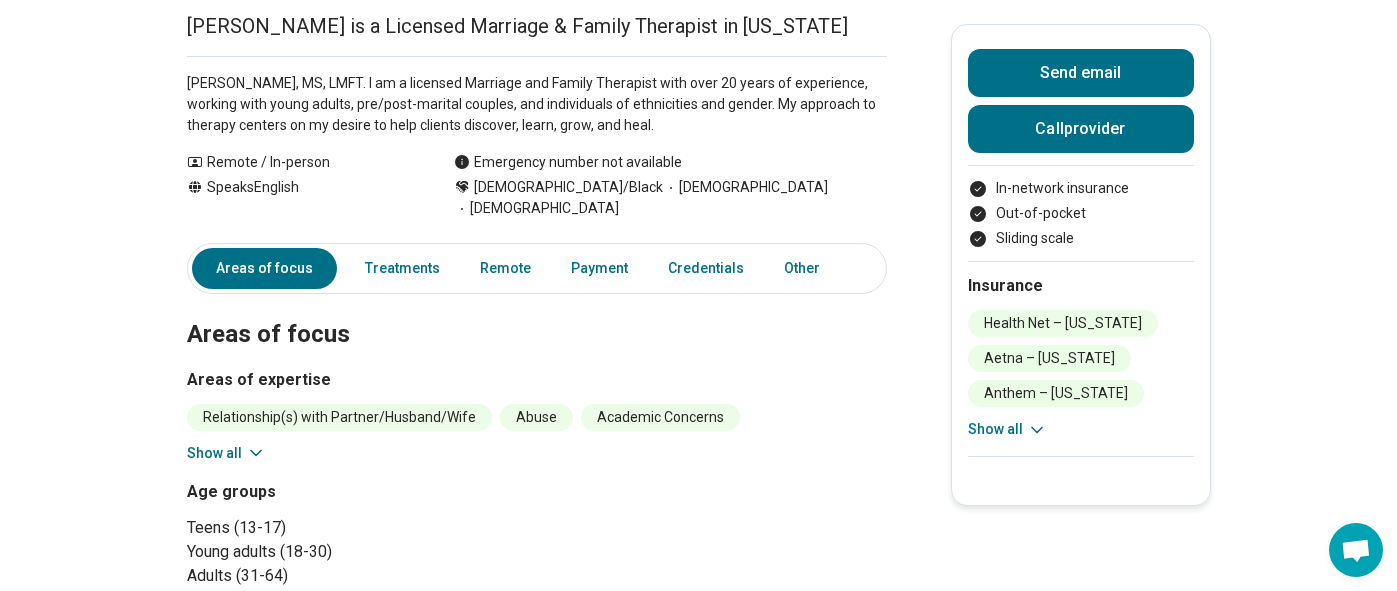 scroll, scrollTop: 48, scrollLeft: 0, axis: vertical 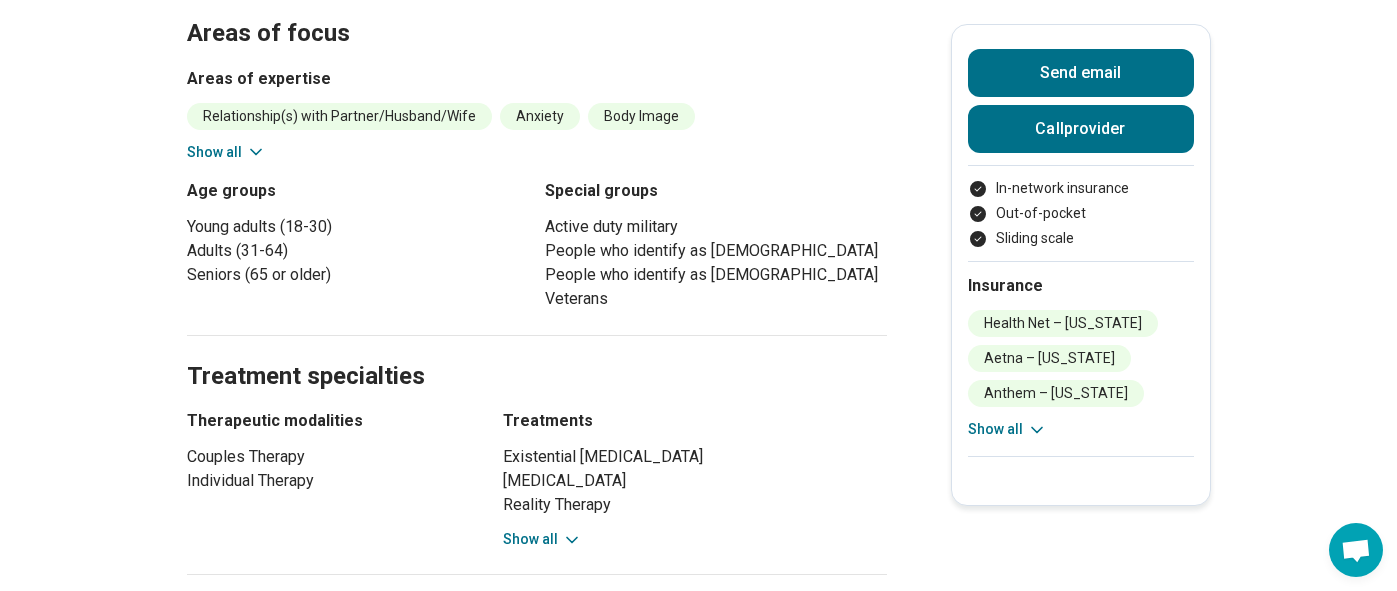 click on "Show all" at bounding box center [542, 539] 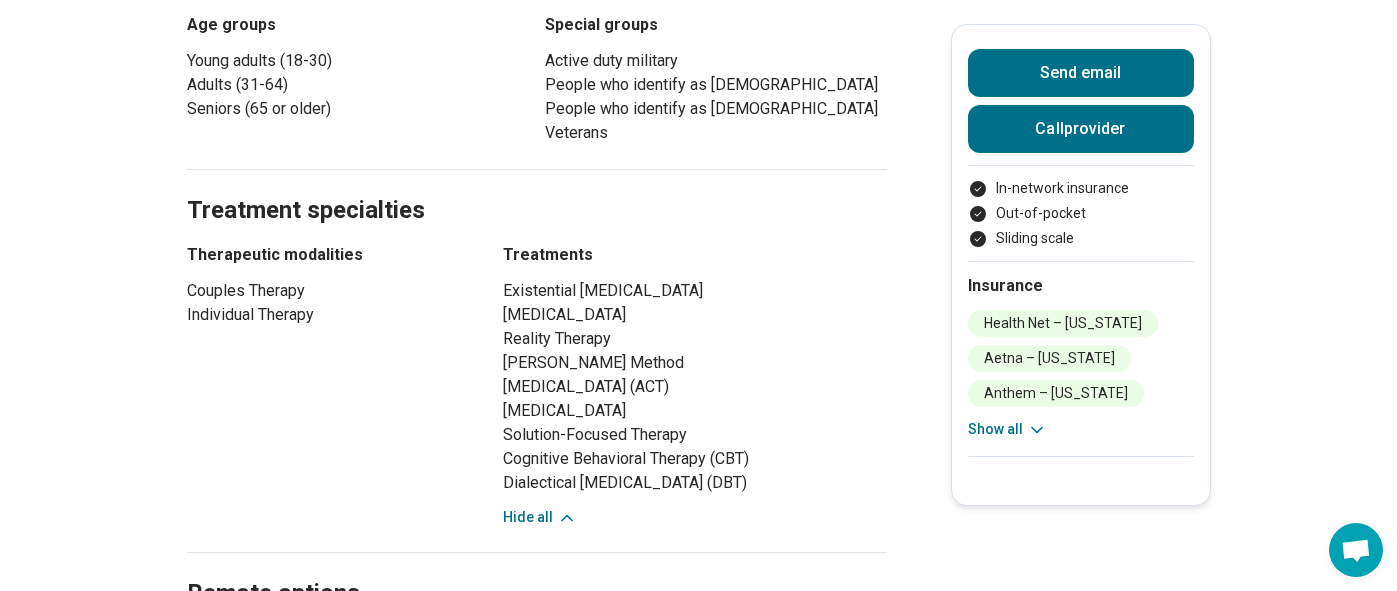 scroll, scrollTop: 755, scrollLeft: 0, axis: vertical 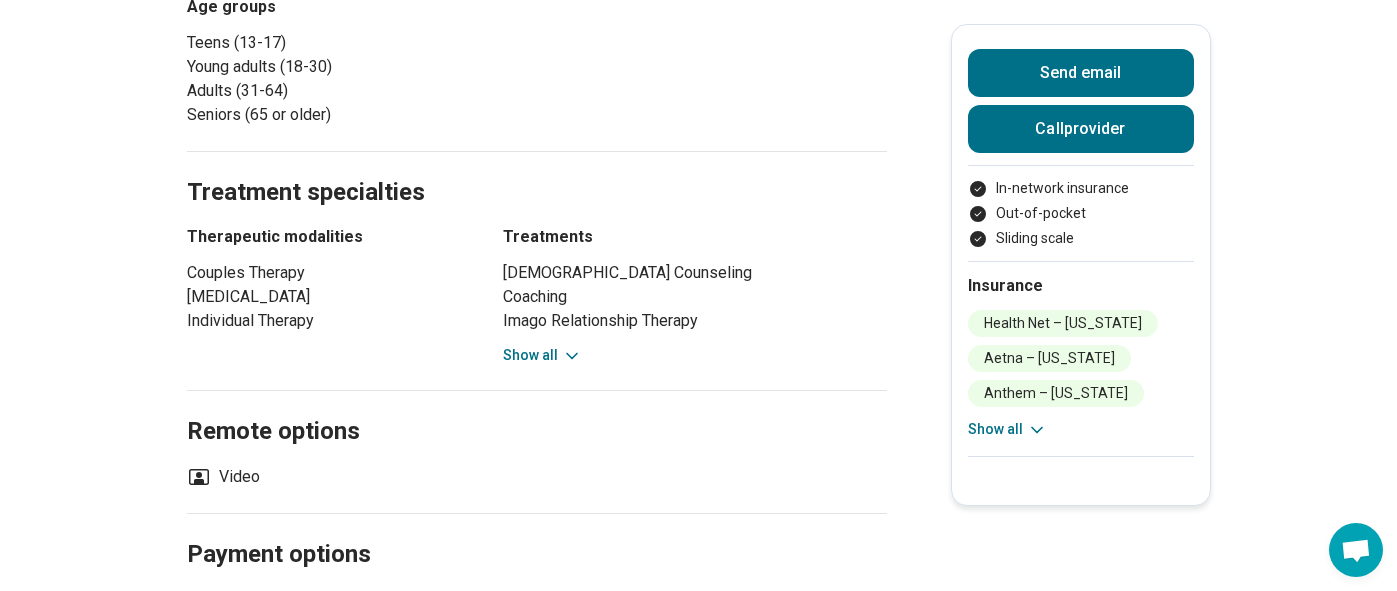 click on "Show all" at bounding box center (542, 355) 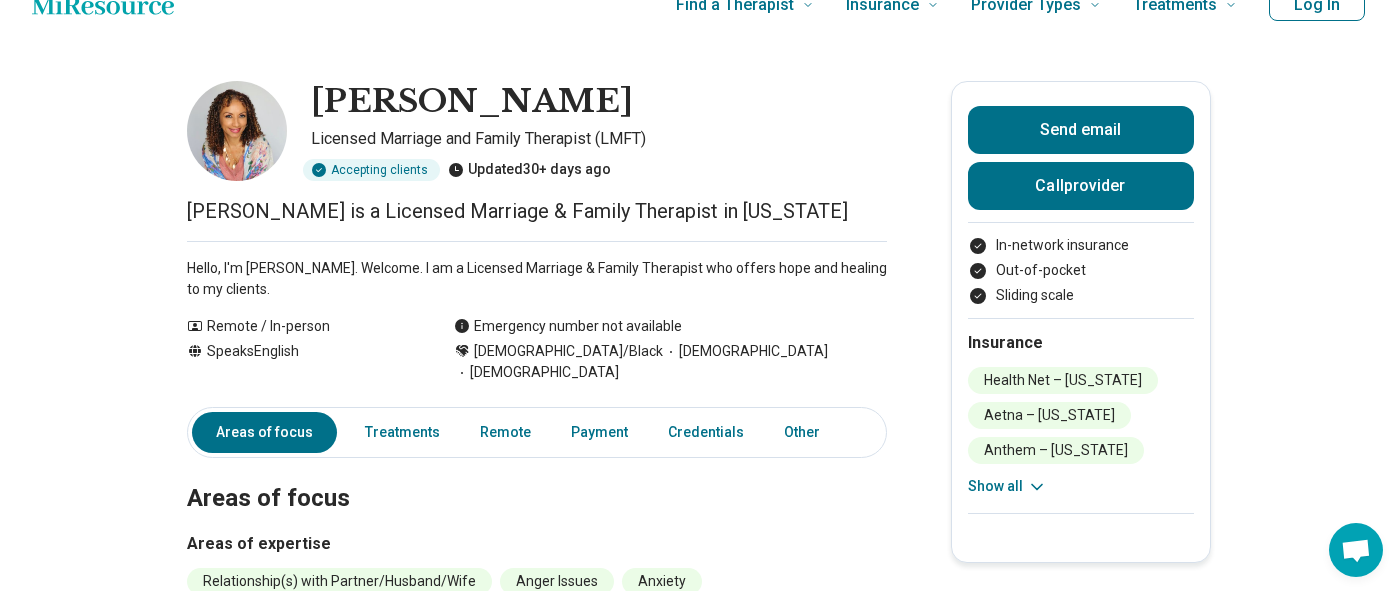 scroll, scrollTop: 30, scrollLeft: 0, axis: vertical 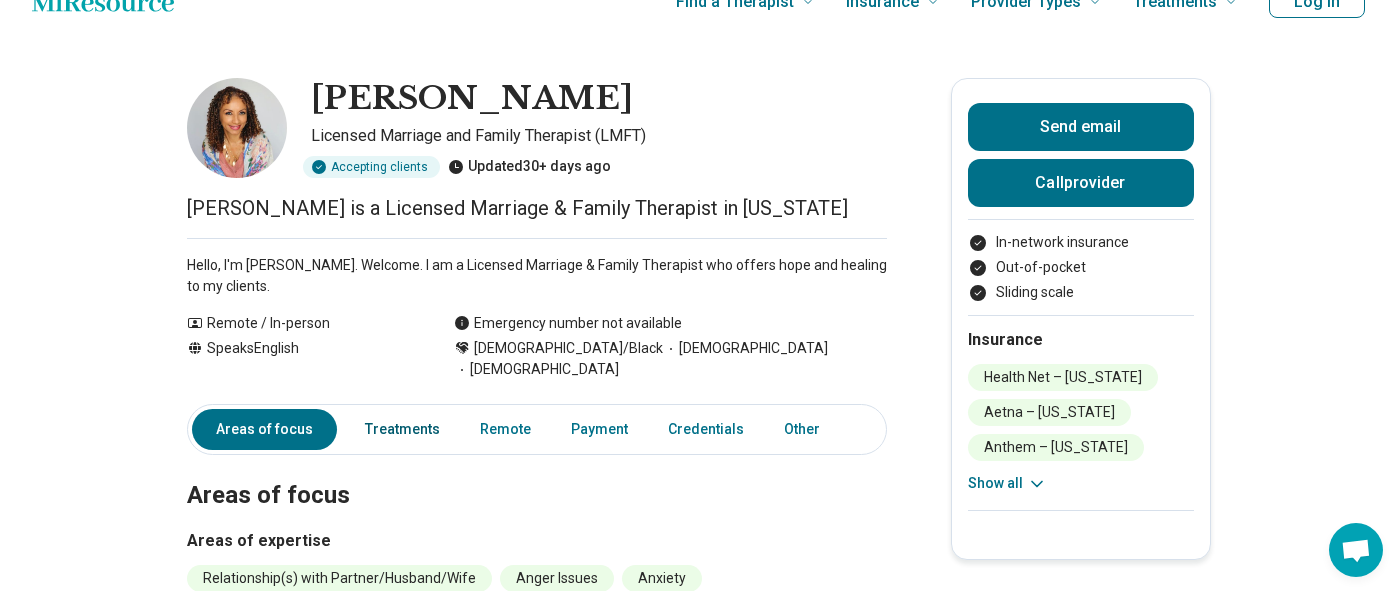 click on "Treatments" at bounding box center (402, 429) 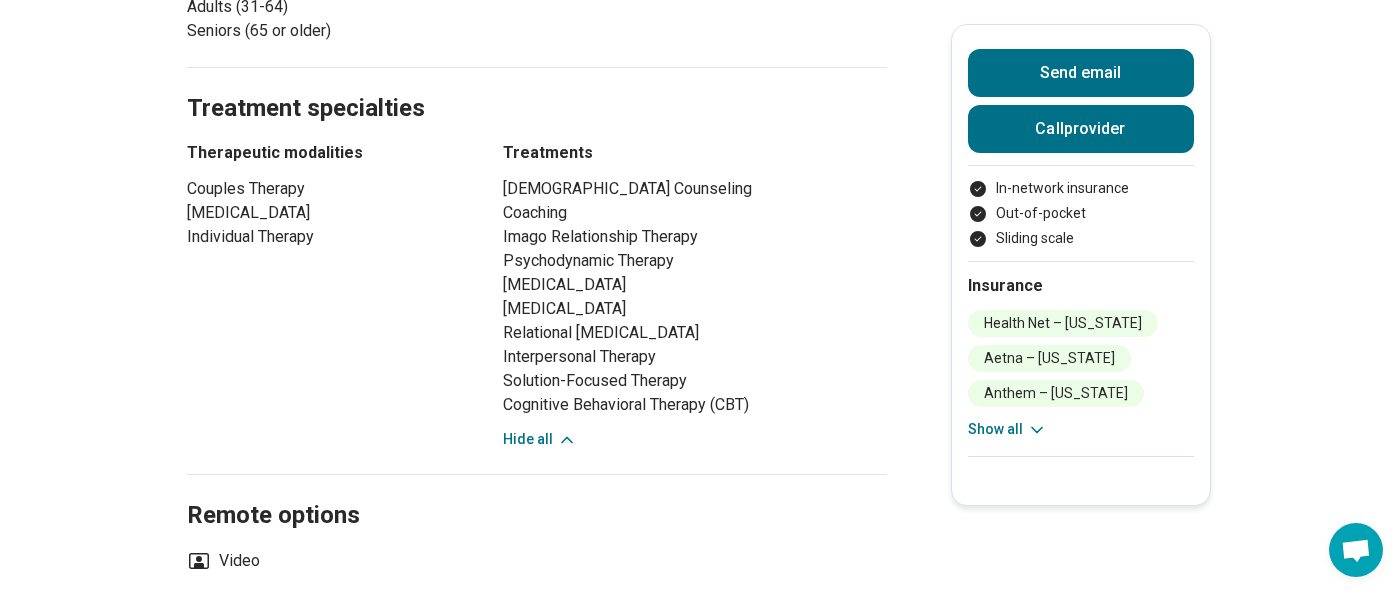 scroll, scrollTop: 790, scrollLeft: 0, axis: vertical 